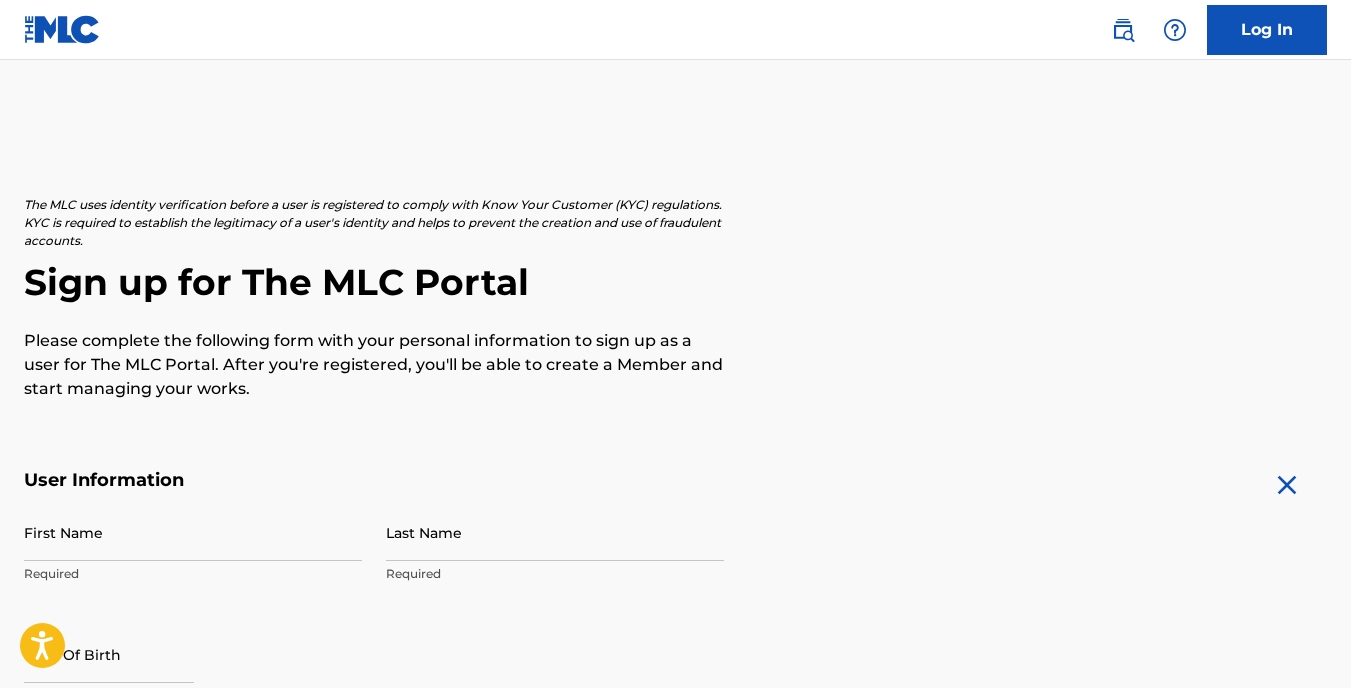 scroll, scrollTop: 600, scrollLeft: 0, axis: vertical 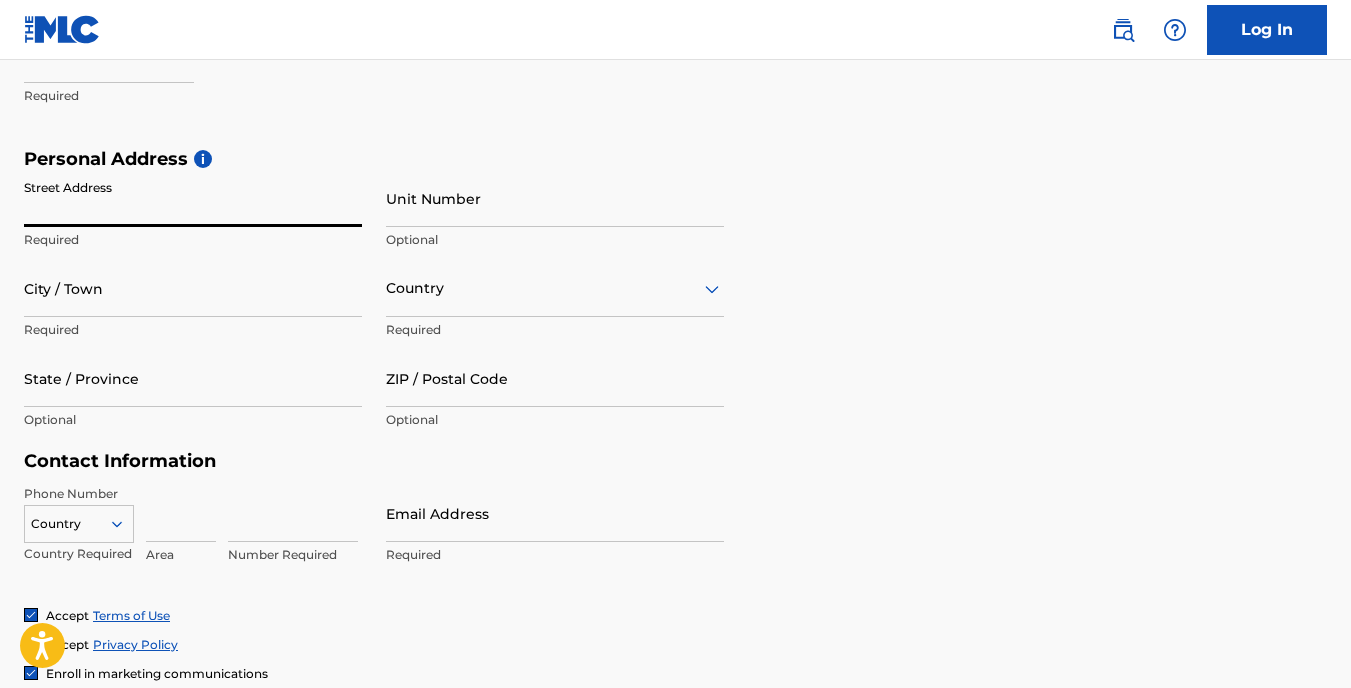 click on "Street Address" at bounding box center (193, 198) 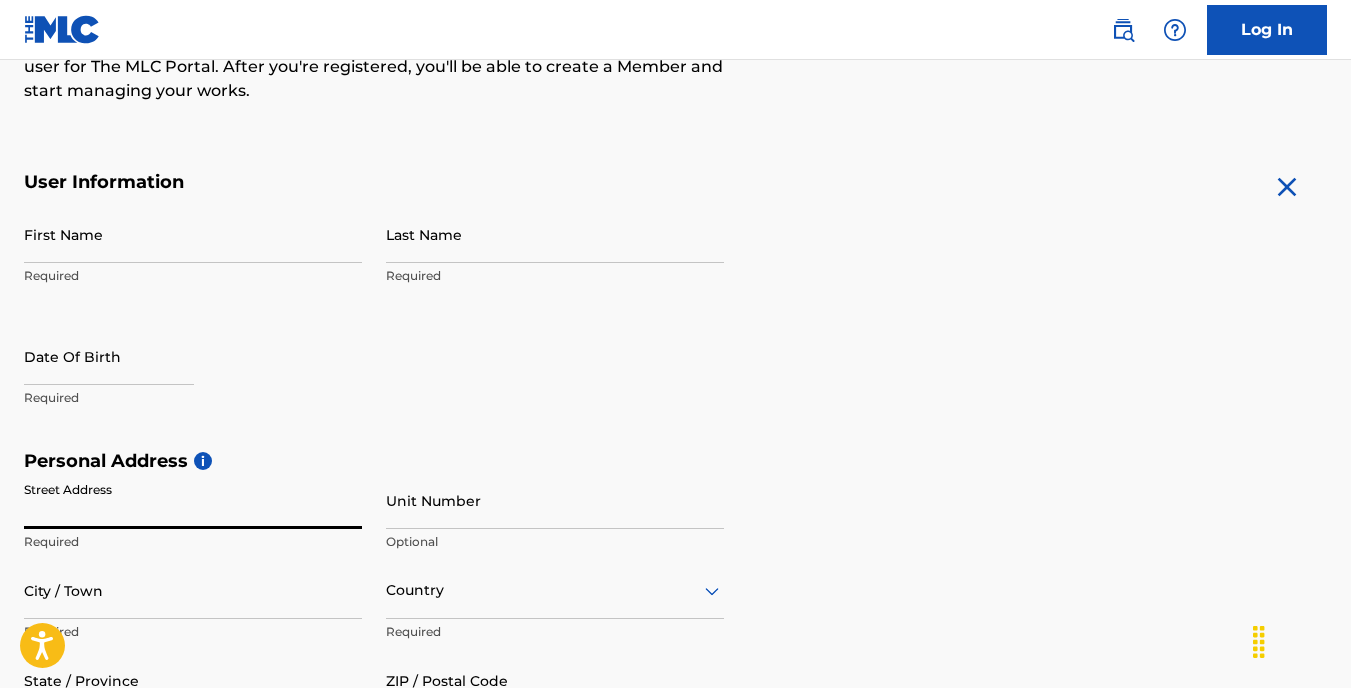 scroll, scrollTop: 200, scrollLeft: 0, axis: vertical 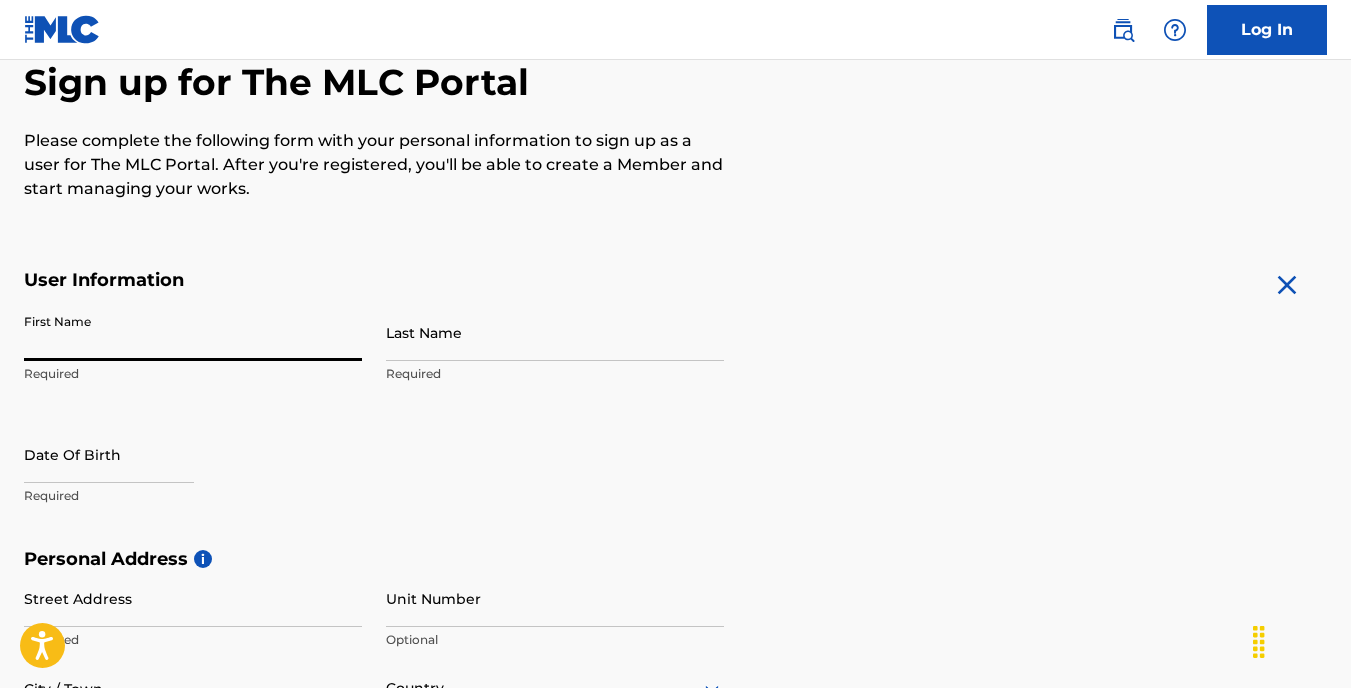 click on "First Name" at bounding box center (193, 332) 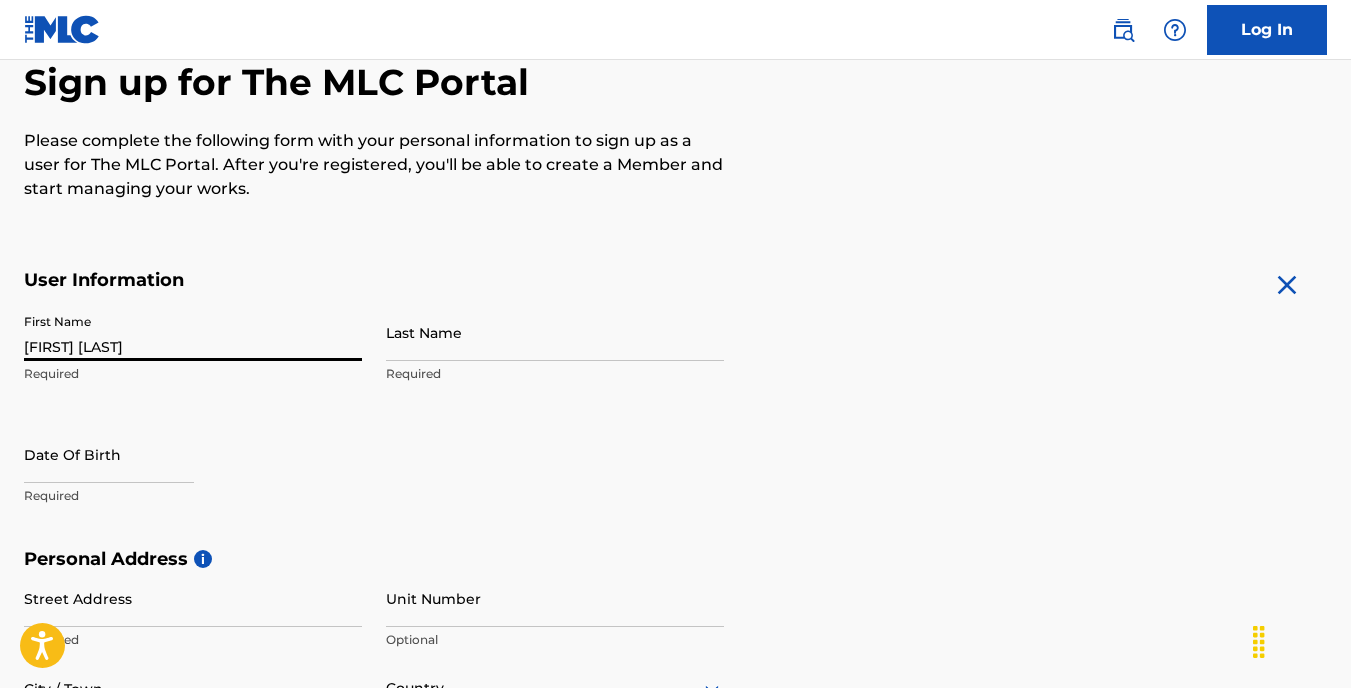 type on "[POSTAL_CODE]" 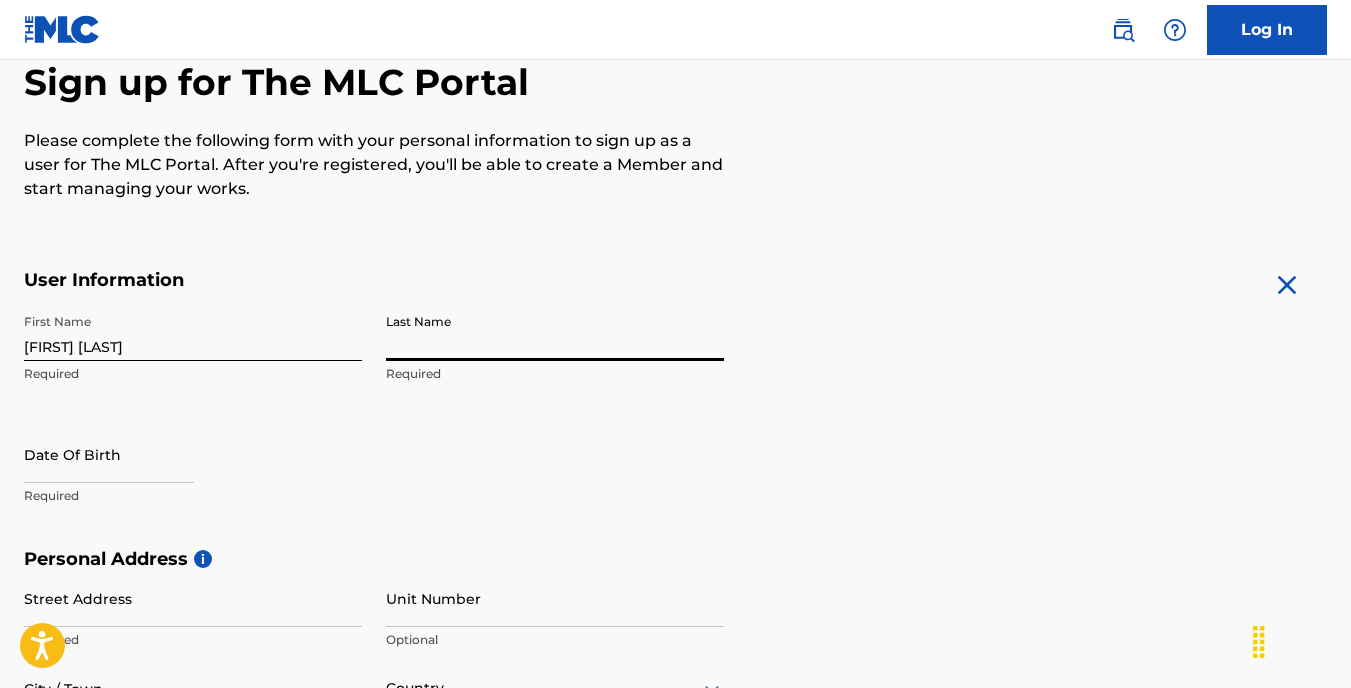 click on "Last Name" at bounding box center (555, 332) 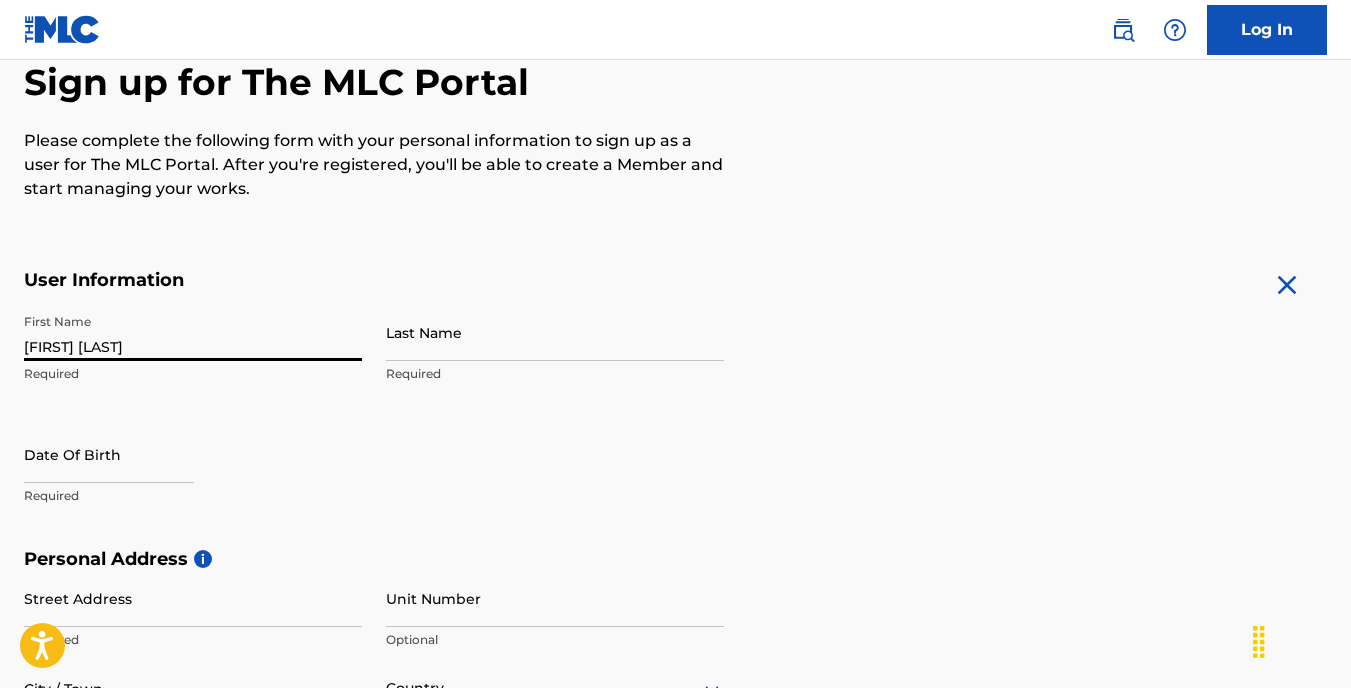 drag, startPoint x: 114, startPoint y: 347, endPoint x: 61, endPoint y: 350, distance: 53.08484 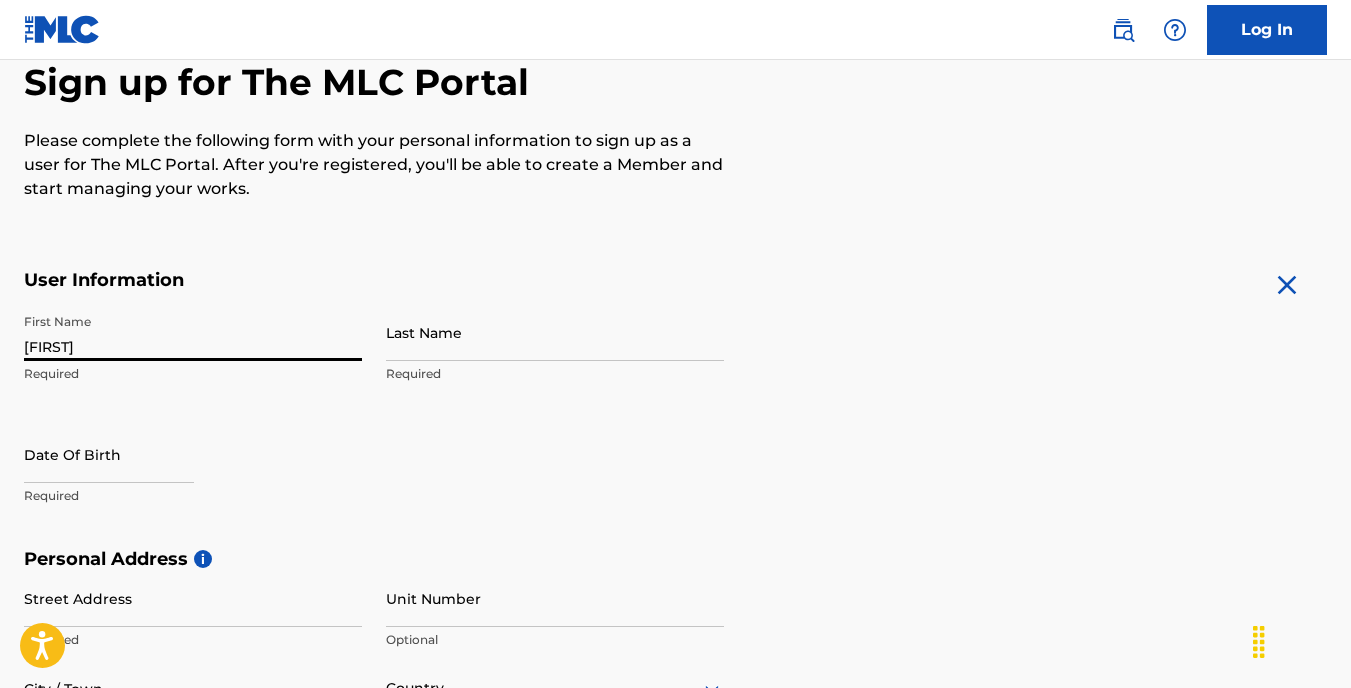 type on "[FIRST]" 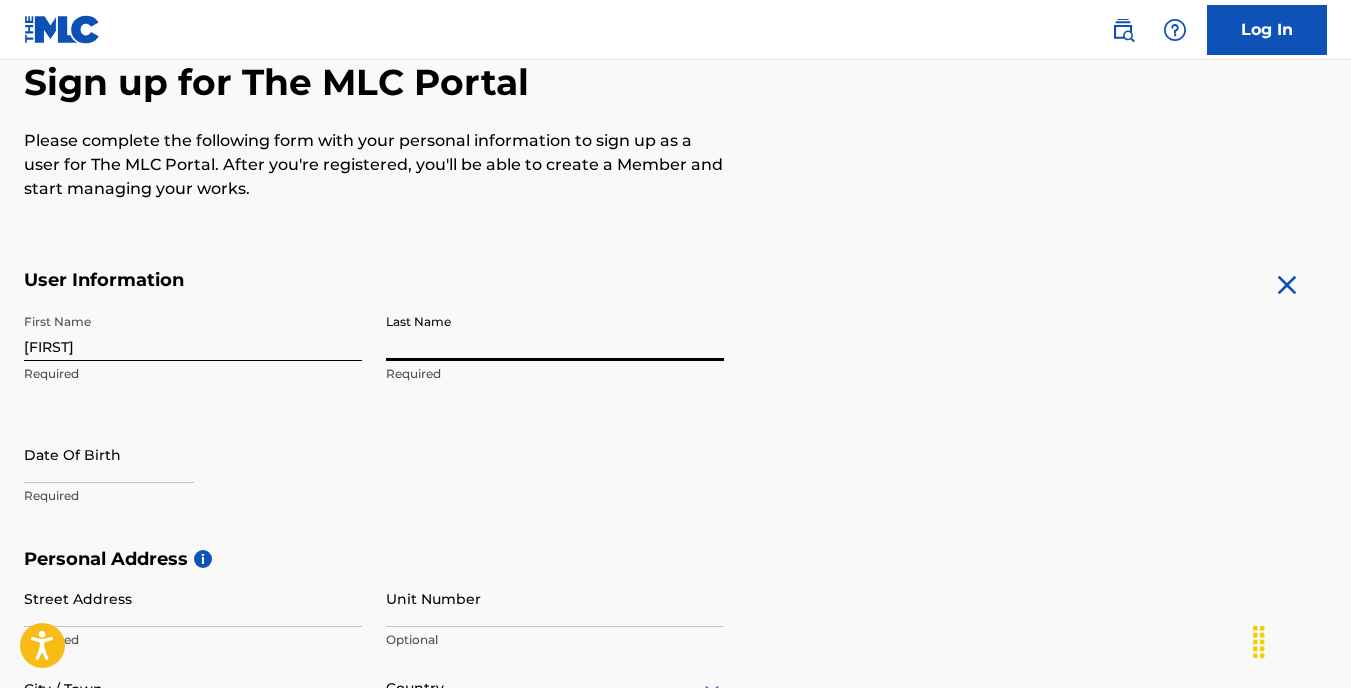 type on "[LAST]" 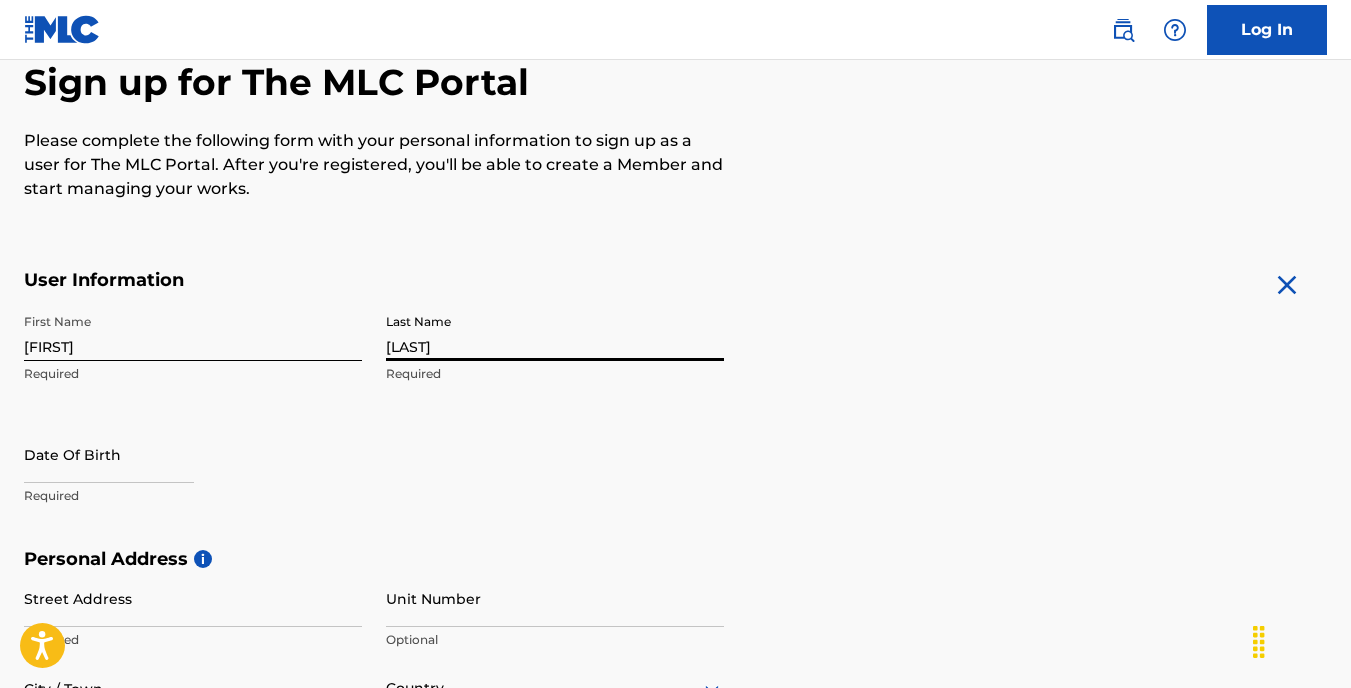 type on "[NUMBER]" 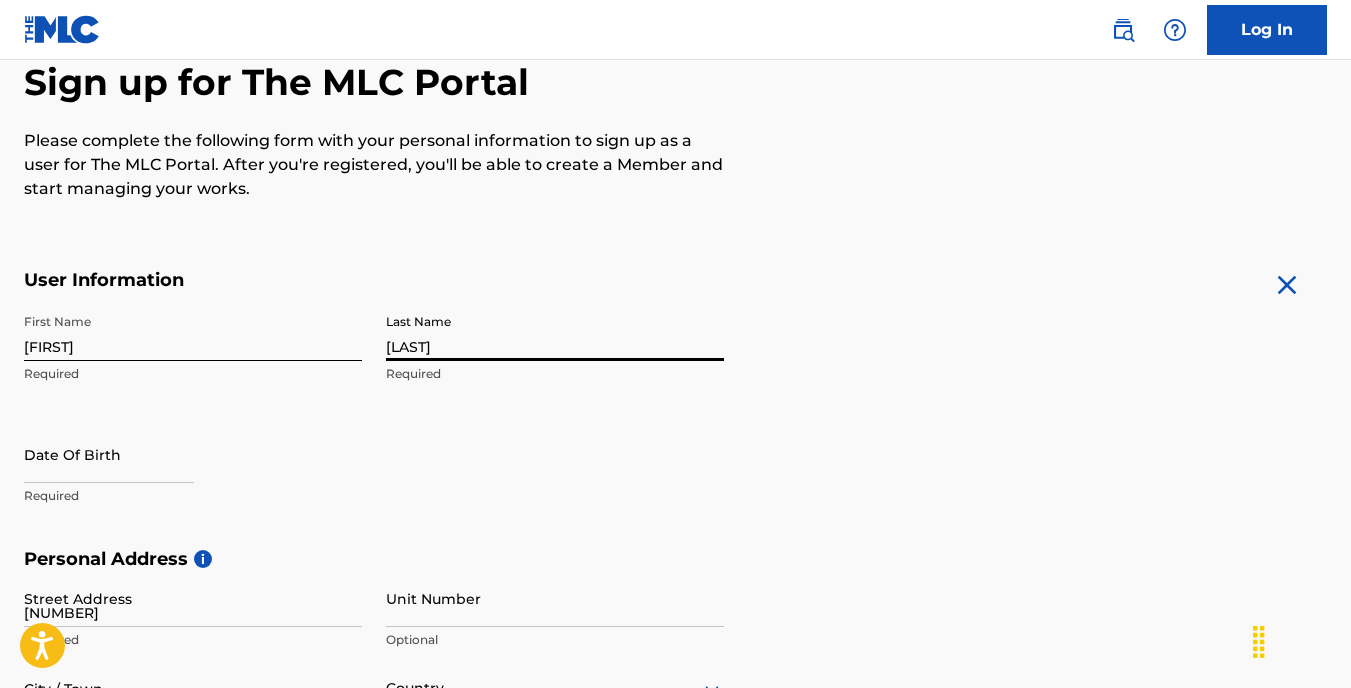type on "[CITY]" 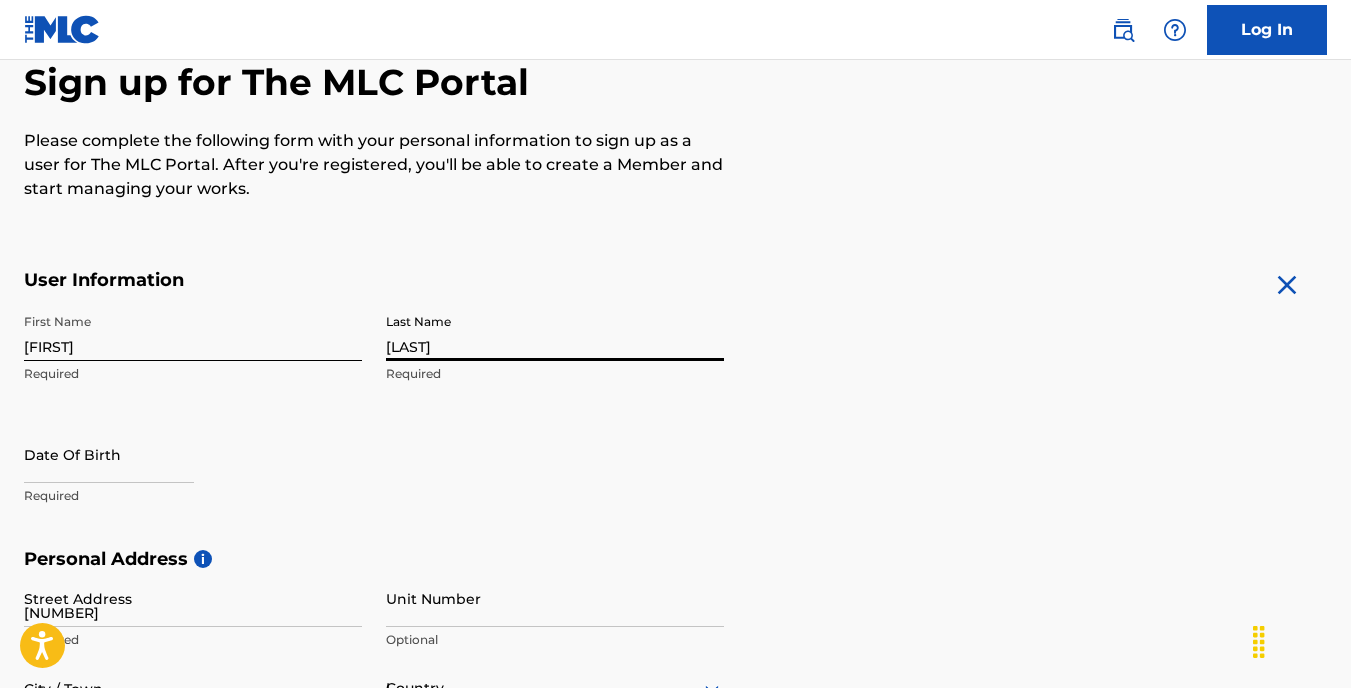 type on "California" 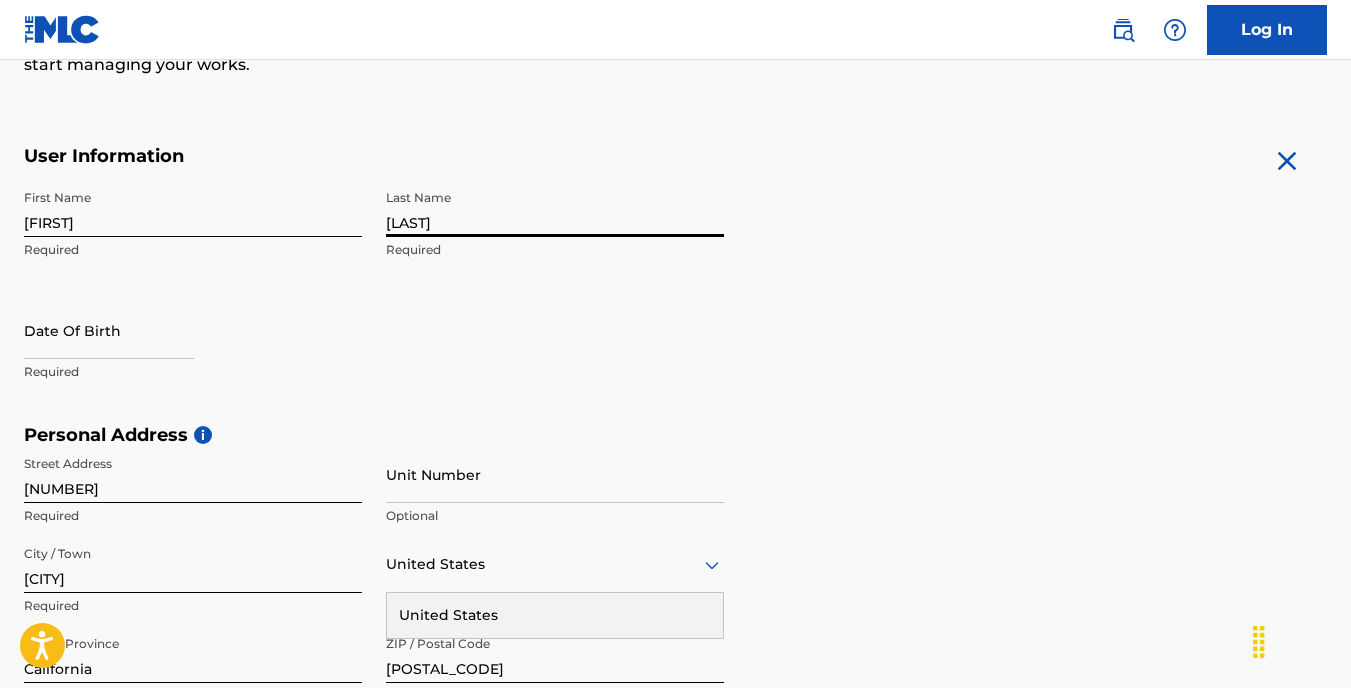 scroll, scrollTop: 248, scrollLeft: 0, axis: vertical 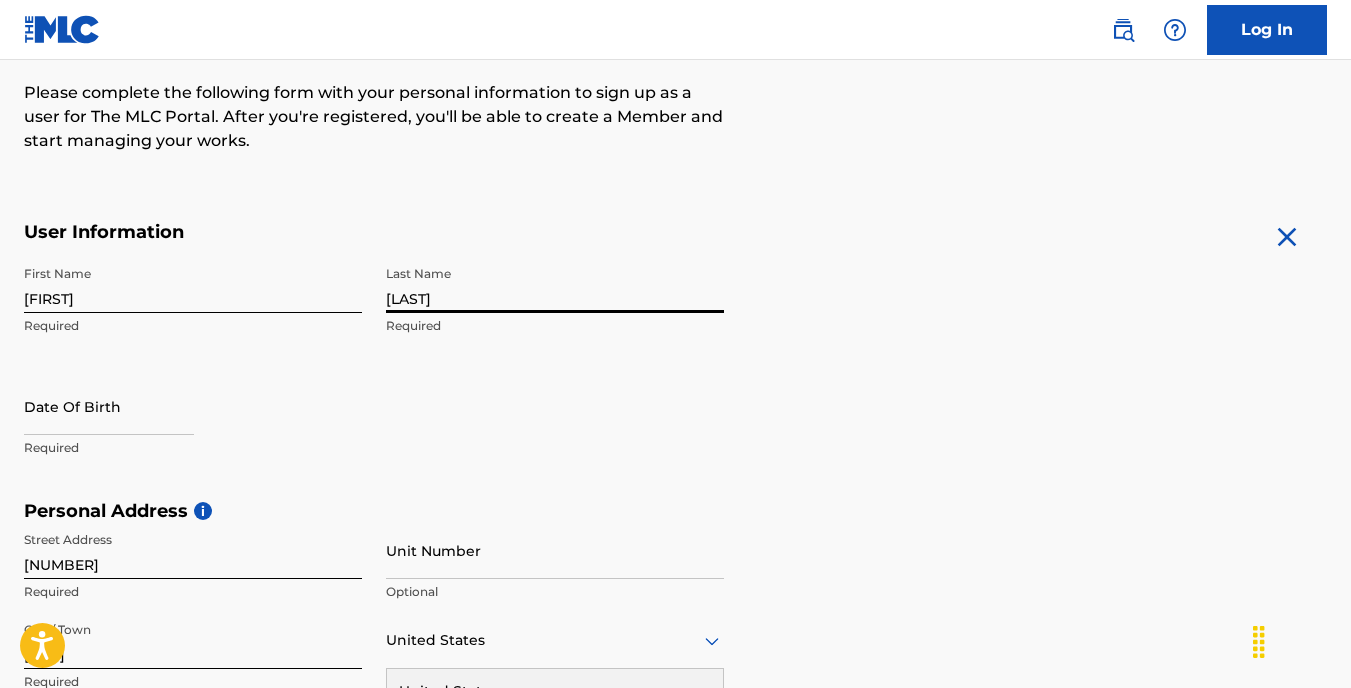 click at bounding box center [109, 406] 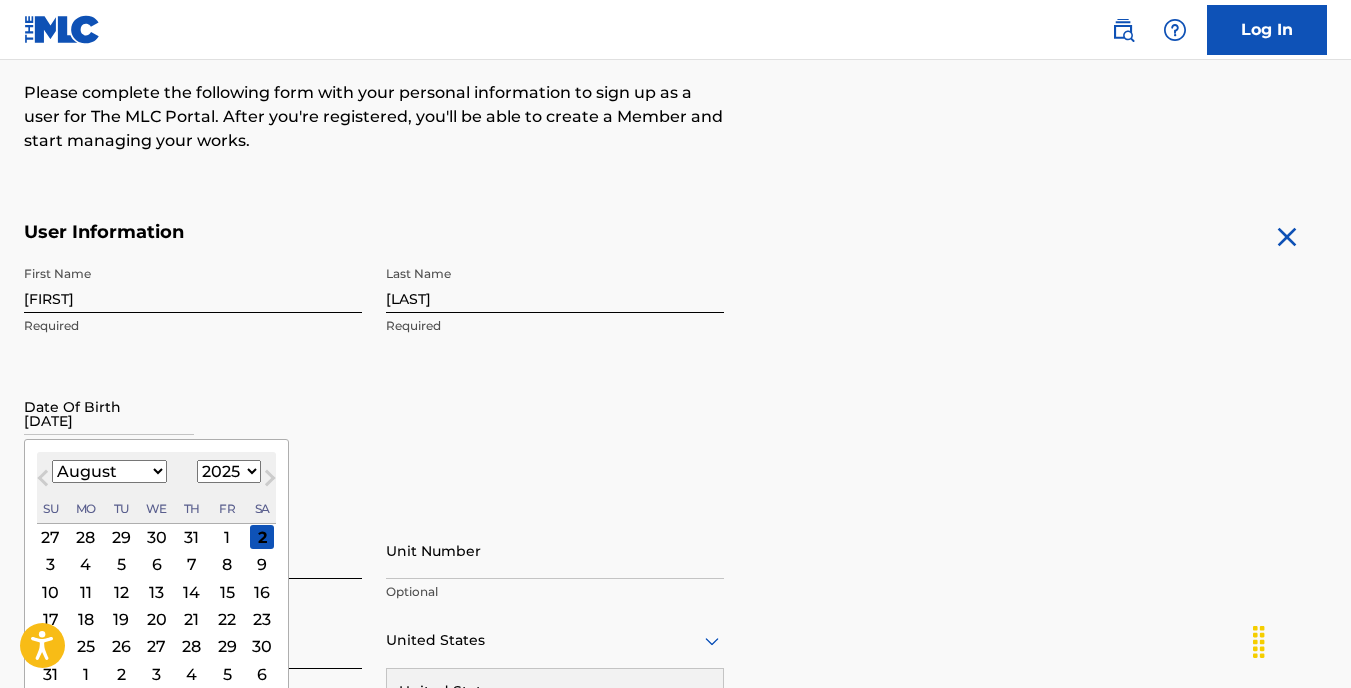 type on "[DATE]" 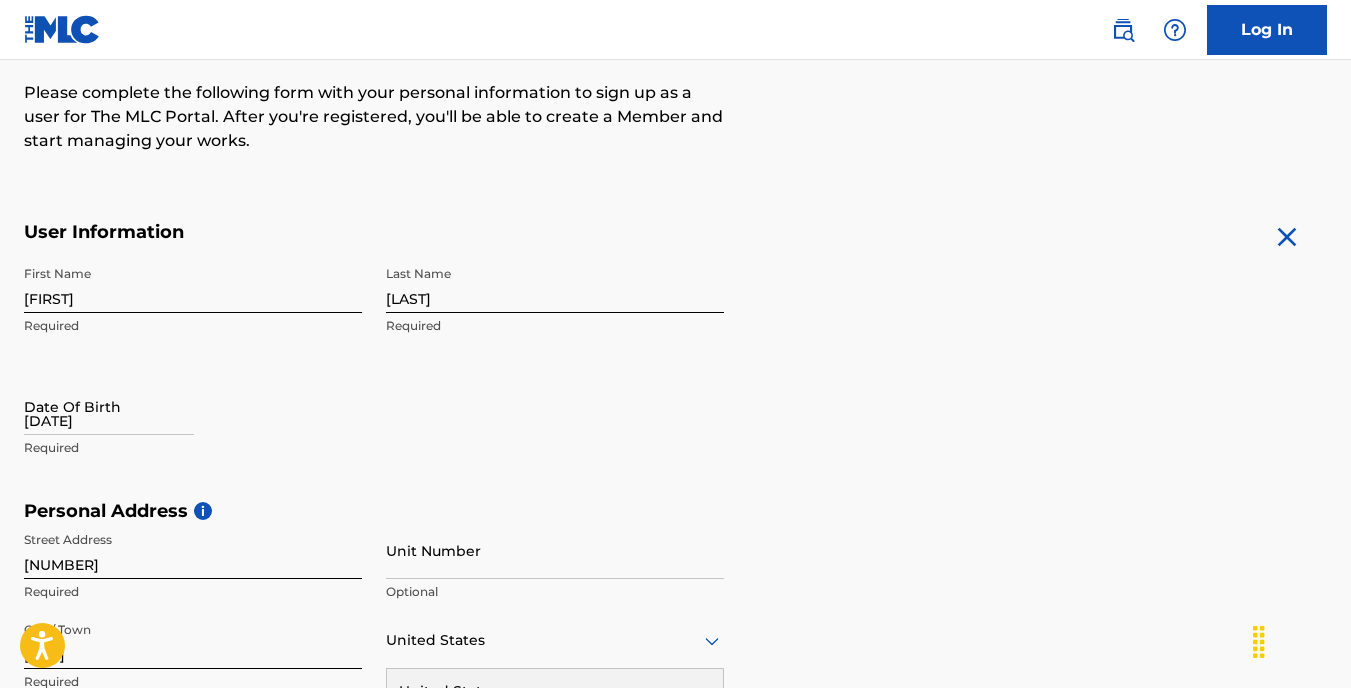 click on "[DATE]" at bounding box center (109, 406) 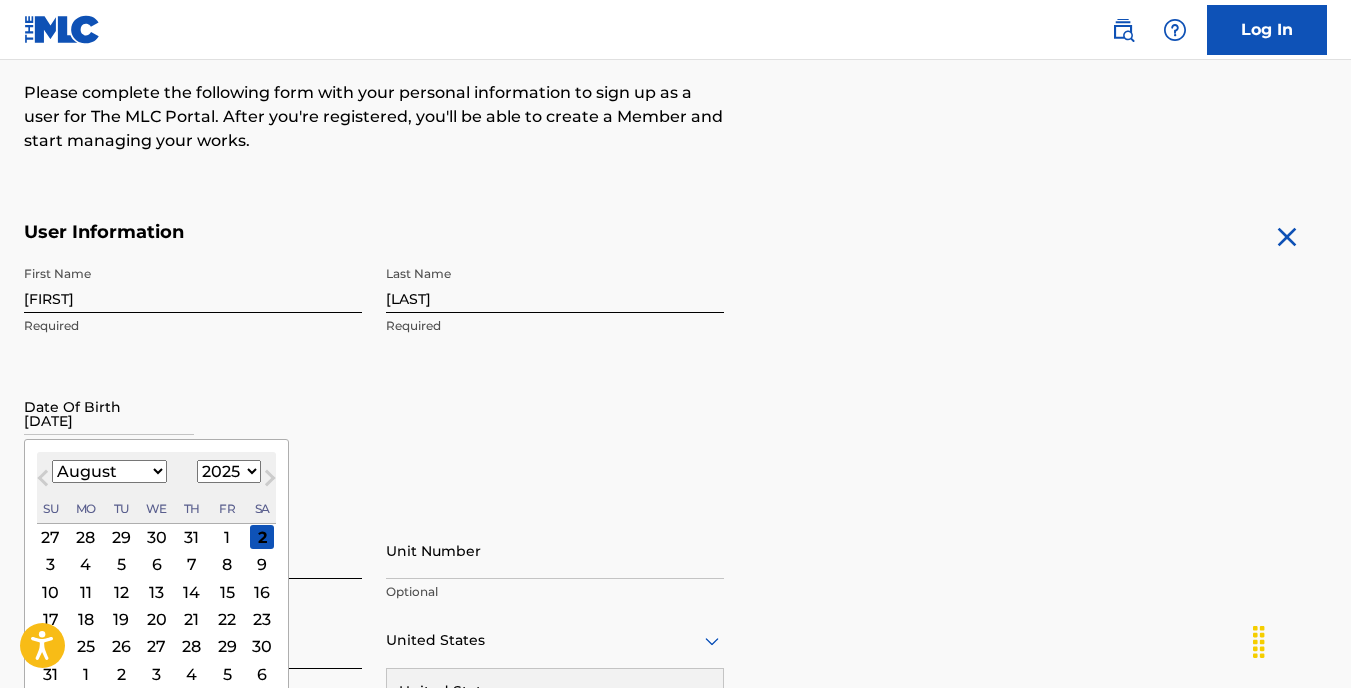 click on "1899 1900 1901 1902 1903 1904 1905 1906 1907 1908 1909 1910 1911 1912 1913 1914 1915 1916 1917 1918 1919 1920 1921 1922 1923 1924 1925 1926 1927 1928 1929 1930 1931 1932 1933 1934 1935 1936 1937 1938 1939 1940 1941 1942 1943 1944 1945 1946 1947 1948 1949 1950 1951 1952 1953 1954 1955 1956 1957 1958 1959 1960 1961 1962 1963 1964 1965 1966 1967 1968 1969 1970 1971 1972 1973 1974 1975 1976 1977 1978 1979 1980 1981 1982 1983 1984 1985 1986 1987 1988 1989 1990 1991 1992 1993 1994 1995 1996 1997 1998 1999 2000 2001 2002 2003 2004 2005 2006 2007 2008 2009 2010 2011 2012 2013 2014 2015 2016 2017 2018 2019 2020 2021 2022 2023 2024 2025 2026 2027 2028 2029 2030 2031 2032 2033 2034 2035 2036 2037 2038 2039 2040 2041 2042 2043 2044 2045 2046 2047 2048 2049 2050 2051 2052 2053 2054 2055 2056 2057 2058 2059 2060 2061 2062 2063 2064 2065 2066 2067 2068 2069 2070 2071 2072 2073 2074 2075 2076 2077 2078 2079 2080 2081 2082 2083 2084 2085 2086 2087 2088 2089 2090 2091 2092 2093 2094 2095 2096 2097 2098 2099 2100" at bounding box center (229, 471) 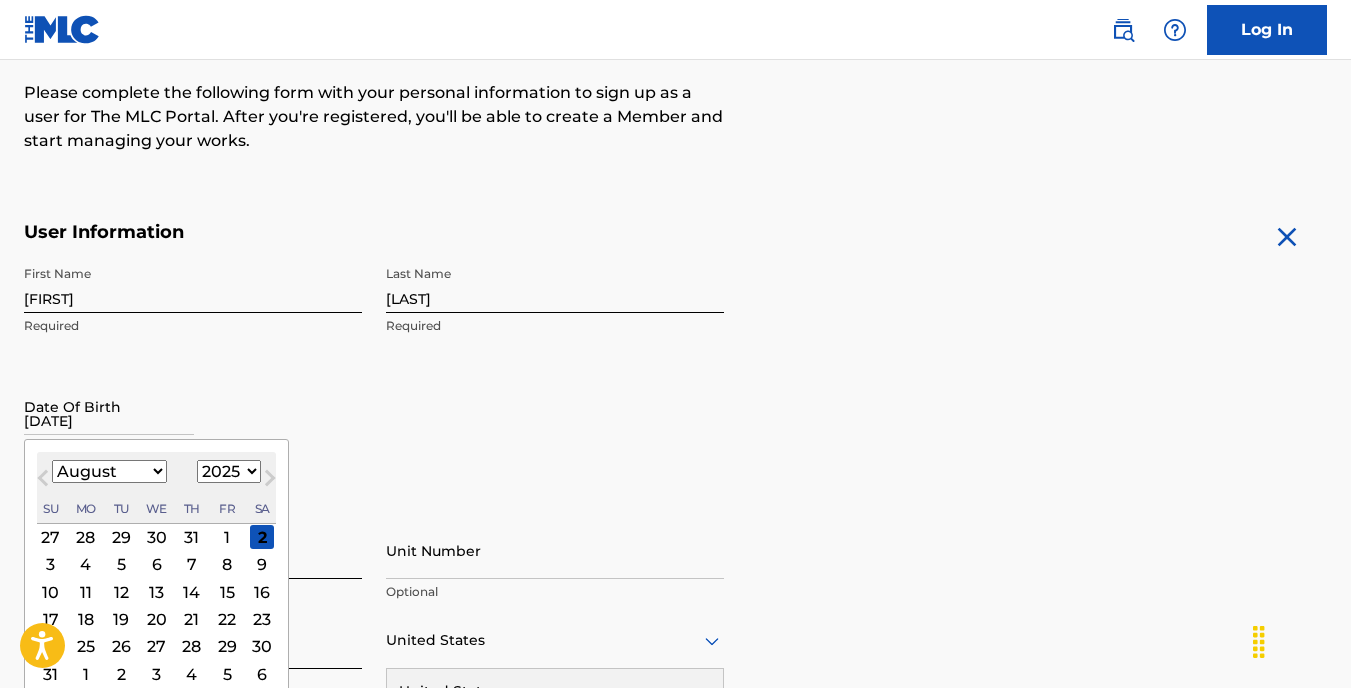 select on "1999" 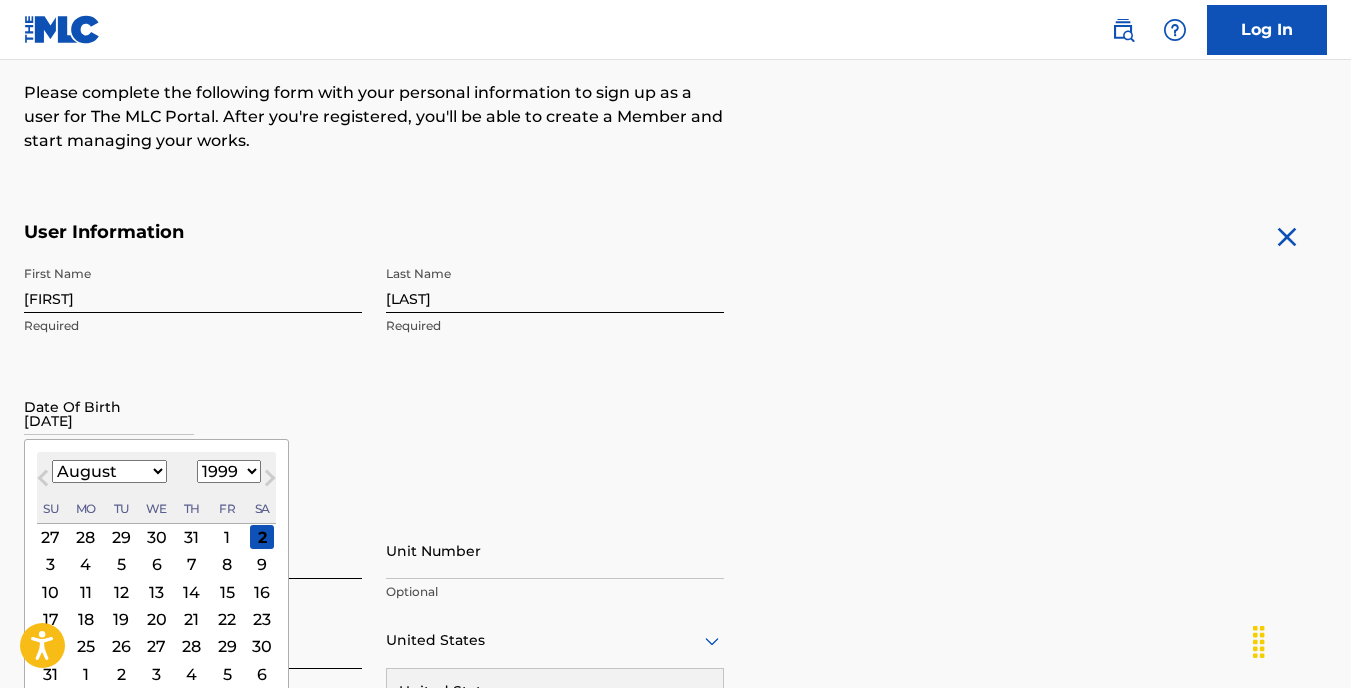 click on "1899 1900 1901 1902 1903 1904 1905 1906 1907 1908 1909 1910 1911 1912 1913 1914 1915 1916 1917 1918 1919 1920 1921 1922 1923 1924 1925 1926 1927 1928 1929 1930 1931 1932 1933 1934 1935 1936 1937 1938 1939 1940 1941 1942 1943 1944 1945 1946 1947 1948 1949 1950 1951 1952 1953 1954 1955 1956 1957 1958 1959 1960 1961 1962 1963 1964 1965 1966 1967 1968 1969 1970 1971 1972 1973 1974 1975 1976 1977 1978 1979 1980 1981 1982 1983 1984 1985 1986 1987 1988 1989 1990 1991 1992 1993 1994 1995 1996 1997 1998 1999 2000 2001 2002 2003 2004 2005 2006 2007 2008 2009 2010 2011 2012 2013 2014 2015 2016 2017 2018 2019 2020 2021 2022 2023 2024 2025 2026 2027 2028 2029 2030 2031 2032 2033 2034 2035 2036 2037 2038 2039 2040 2041 2042 2043 2044 2045 2046 2047 2048 2049 2050 2051 2052 2053 2054 2055 2056 2057 2058 2059 2060 2061 2062 2063 2064 2065 2066 2067 2068 2069 2070 2071 2072 2073 2074 2075 2076 2077 2078 2079 2080 2081 2082 2083 2084 2085 2086 2087 2088 2089 2090 2091 2092 2093 2094 2095 2096 2097 2098 2099 2100" at bounding box center (229, 471) 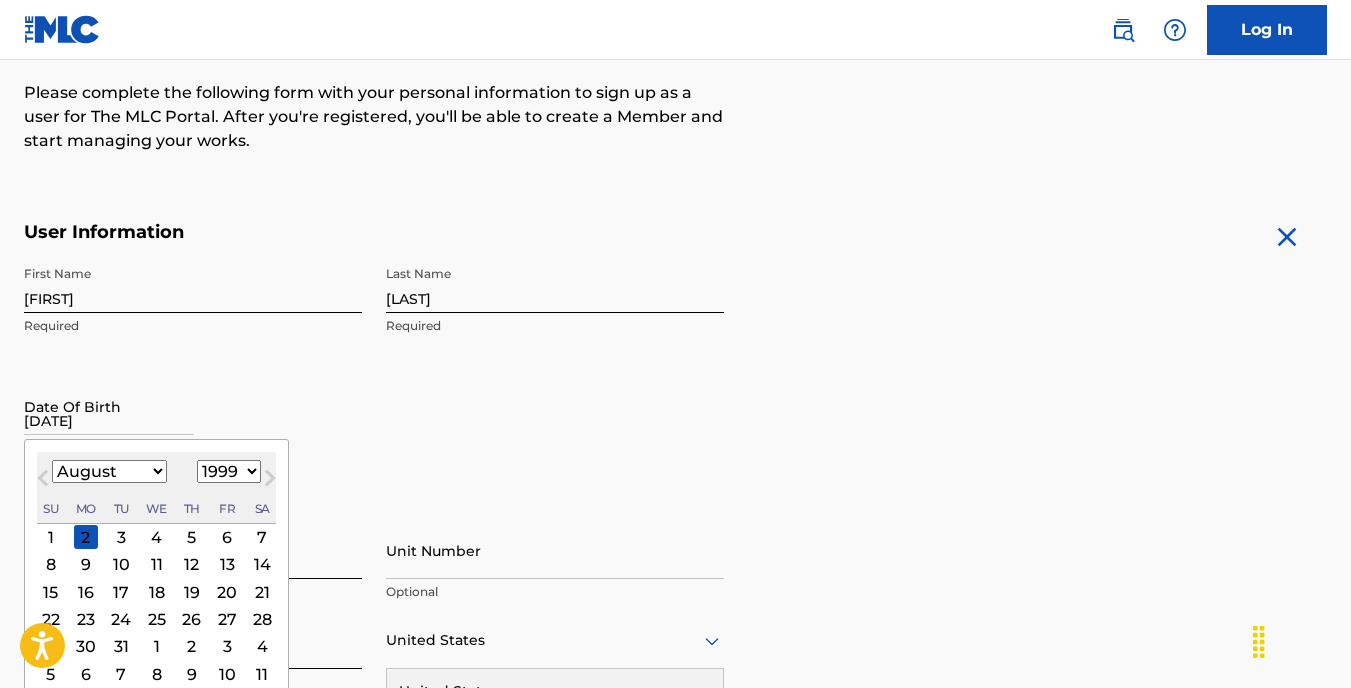 click on "January February March April May June July August September October November December" at bounding box center [109, 471] 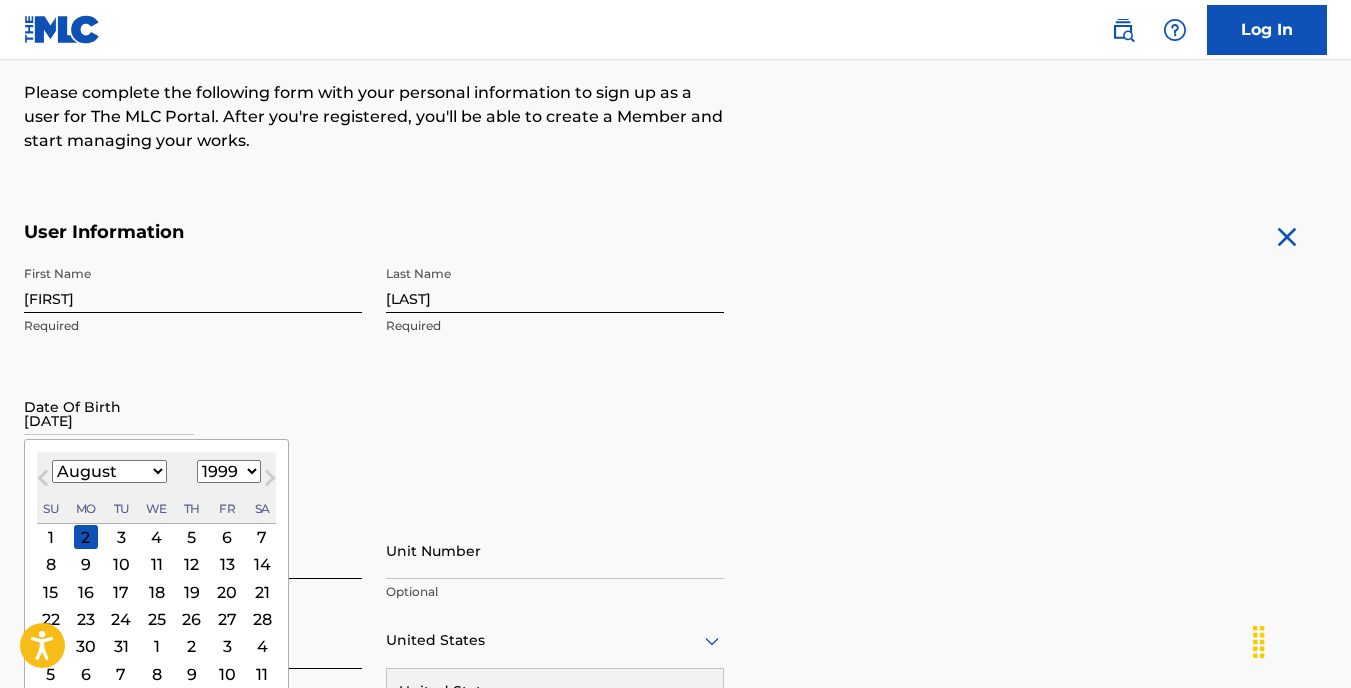select on "8" 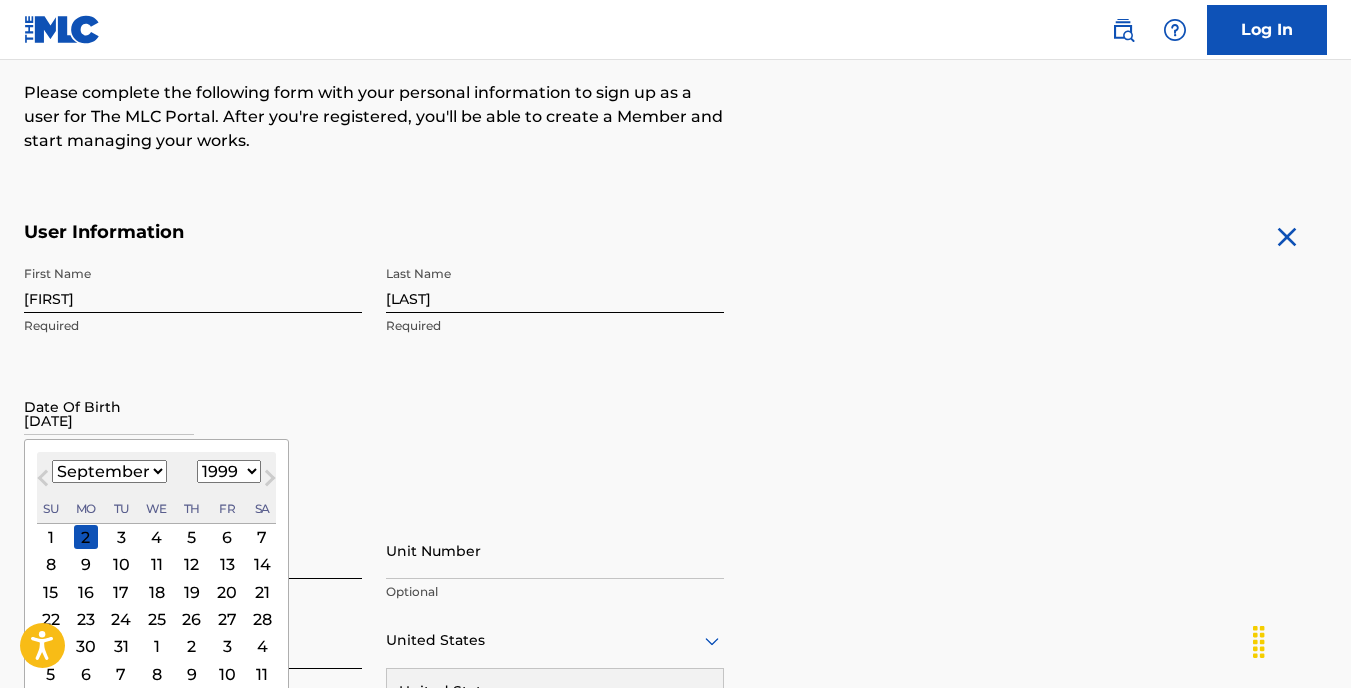 click on "January February March April May June July August September October November December" at bounding box center [109, 471] 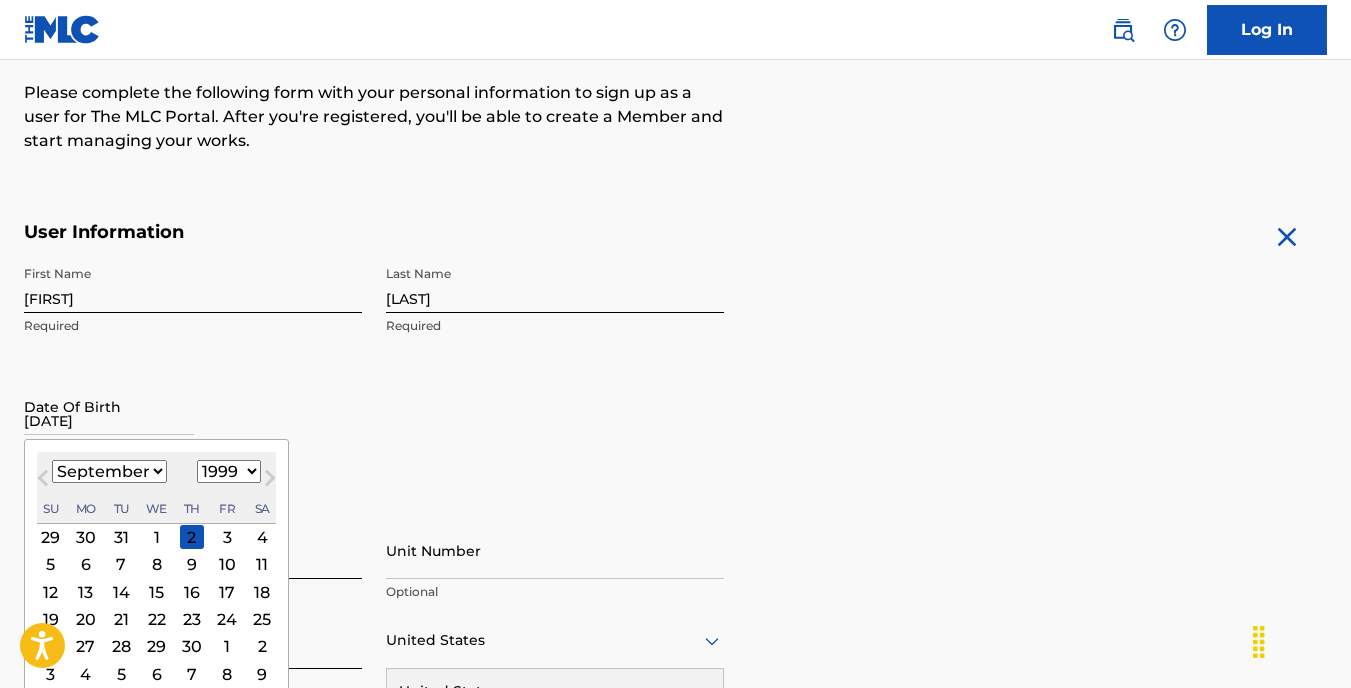 click on "1" at bounding box center [157, 537] 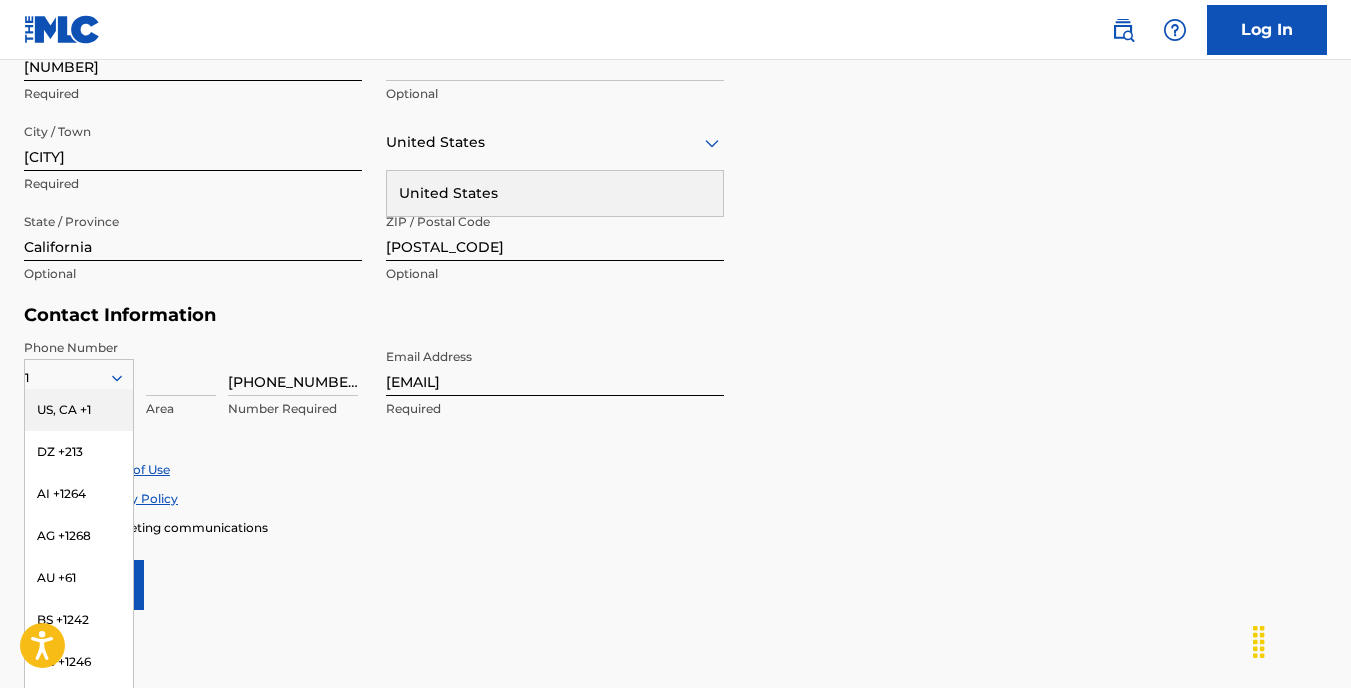 scroll, scrollTop: 748, scrollLeft: 0, axis: vertical 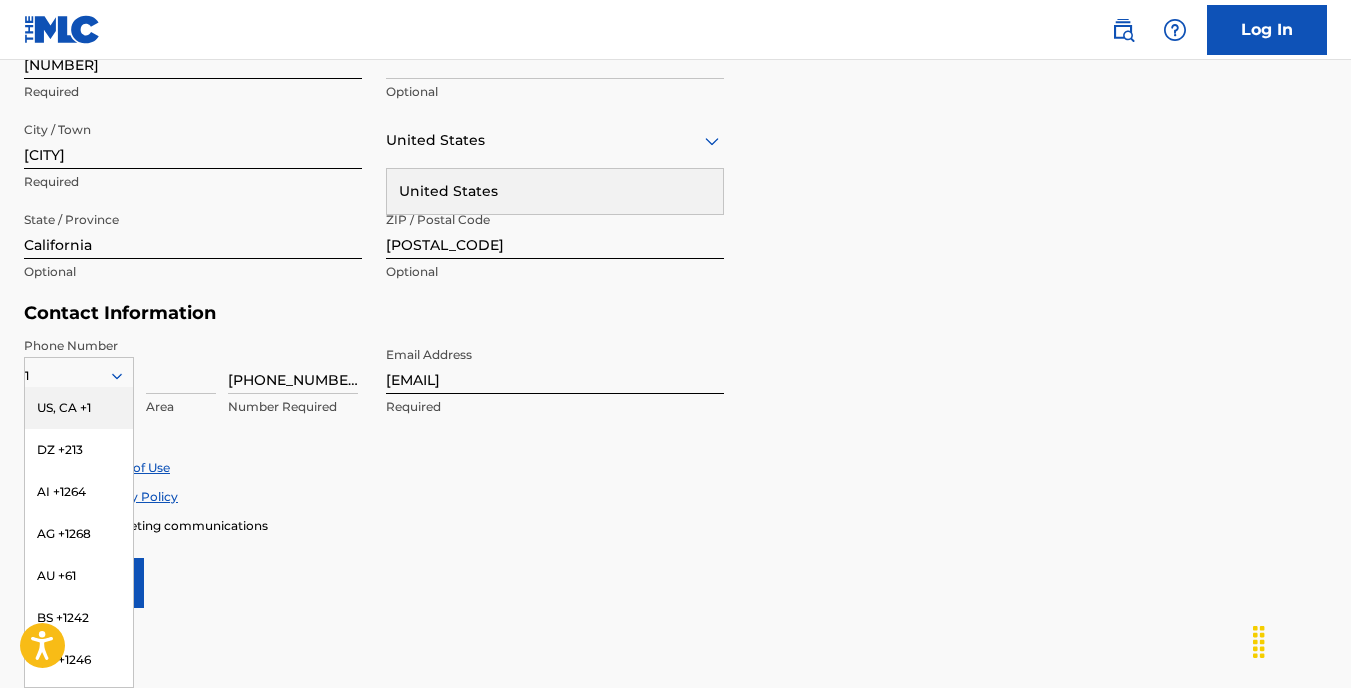 click on "United States" at bounding box center (555, 191) 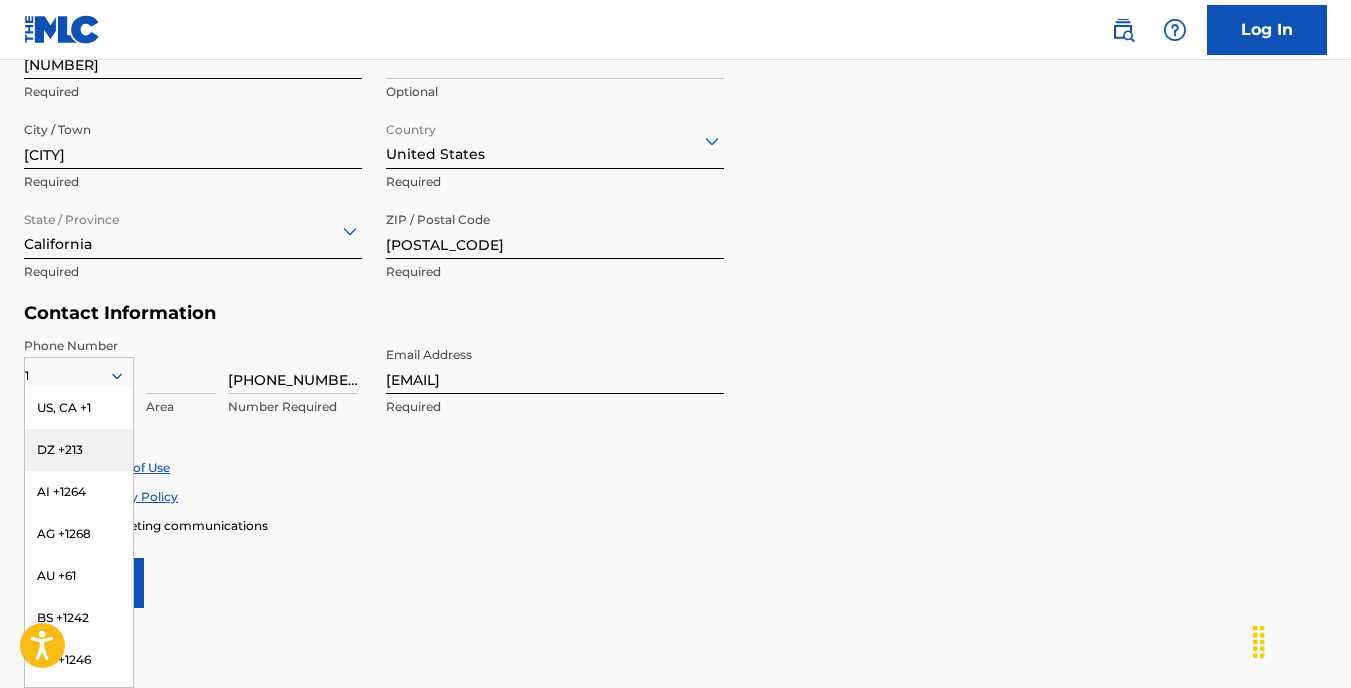 drag, startPoint x: 341, startPoint y: 386, endPoint x: 182, endPoint y: 392, distance: 159.11317 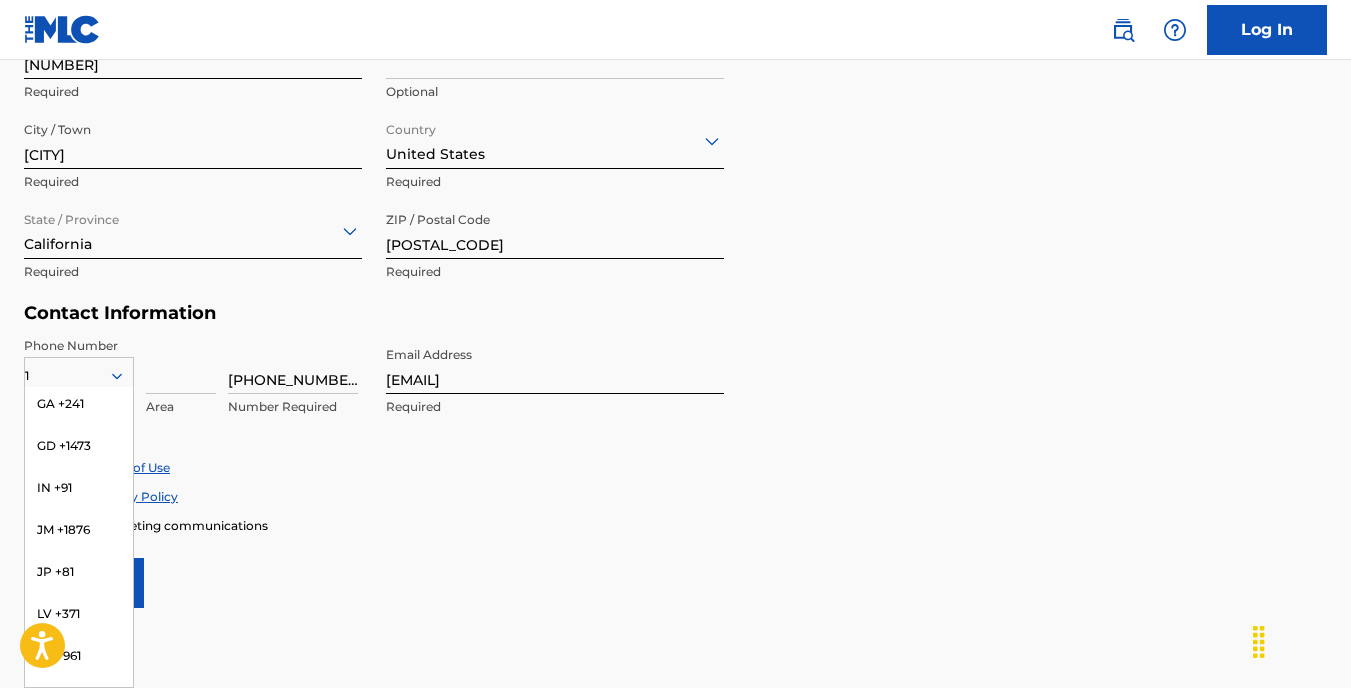scroll, scrollTop: 700, scrollLeft: 0, axis: vertical 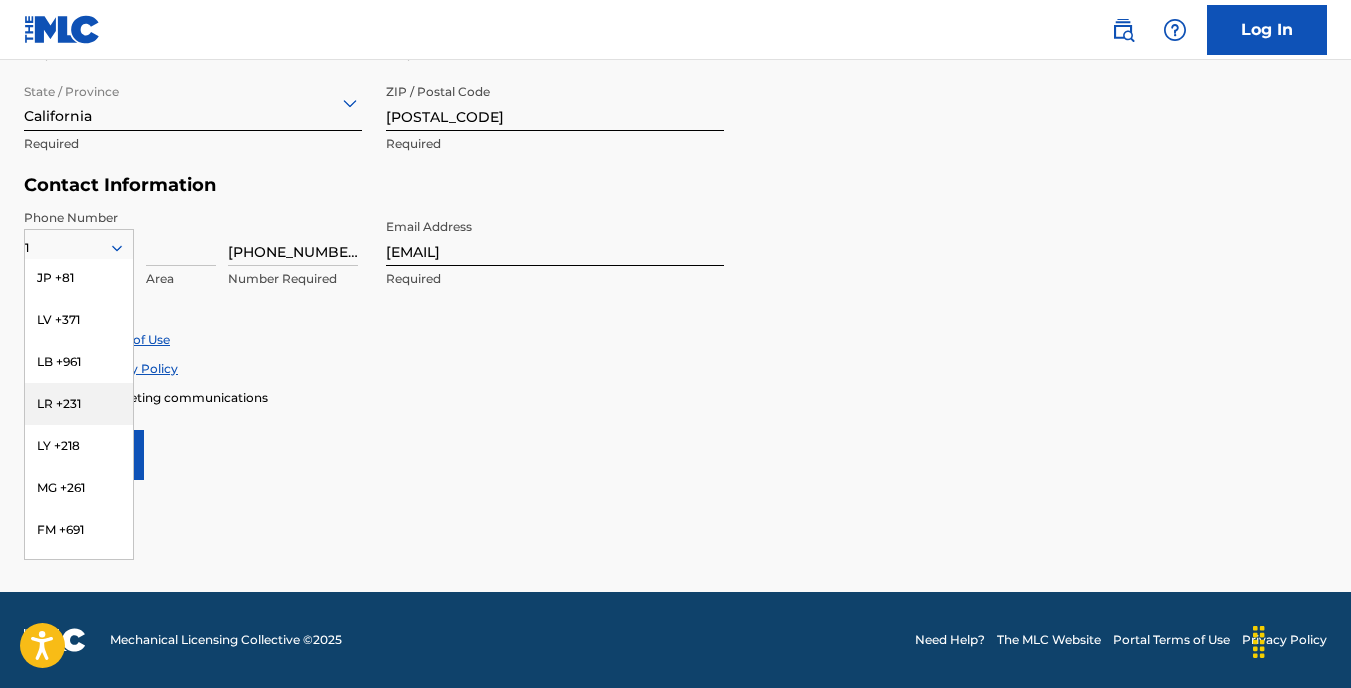 type on "[PHONE_NUMBER]" 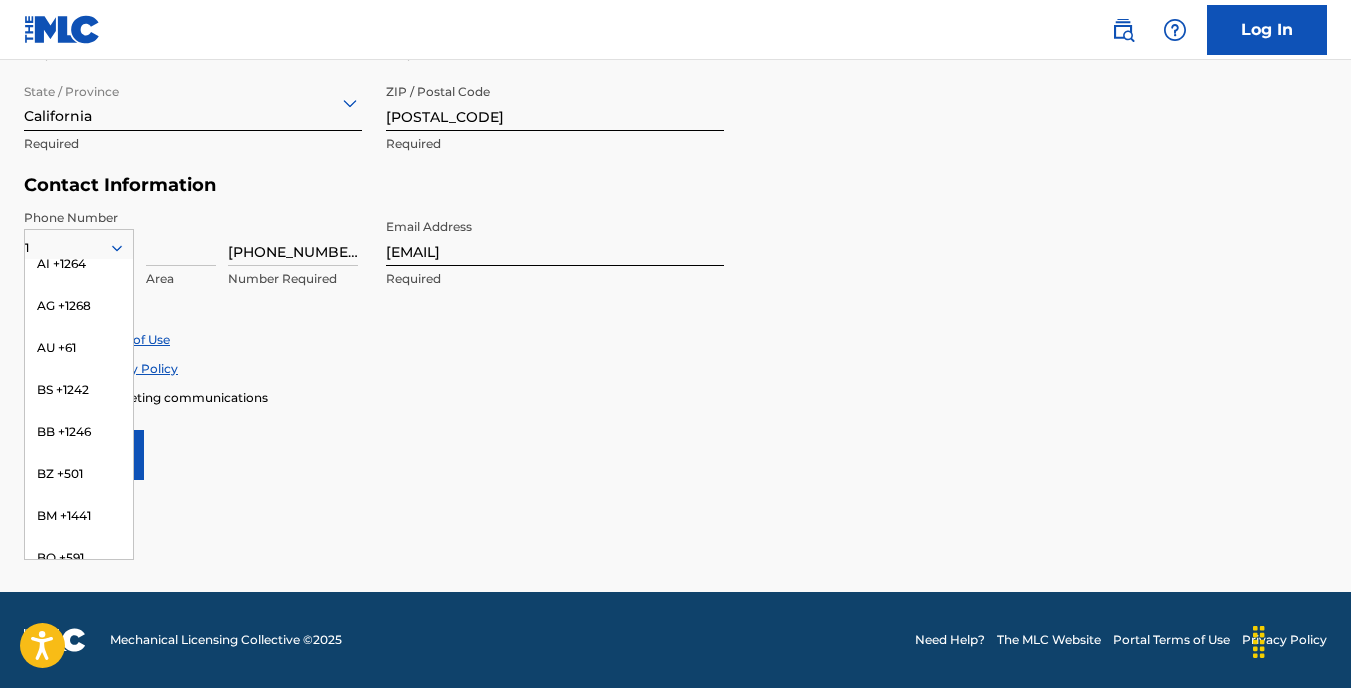 scroll, scrollTop: 0, scrollLeft: 0, axis: both 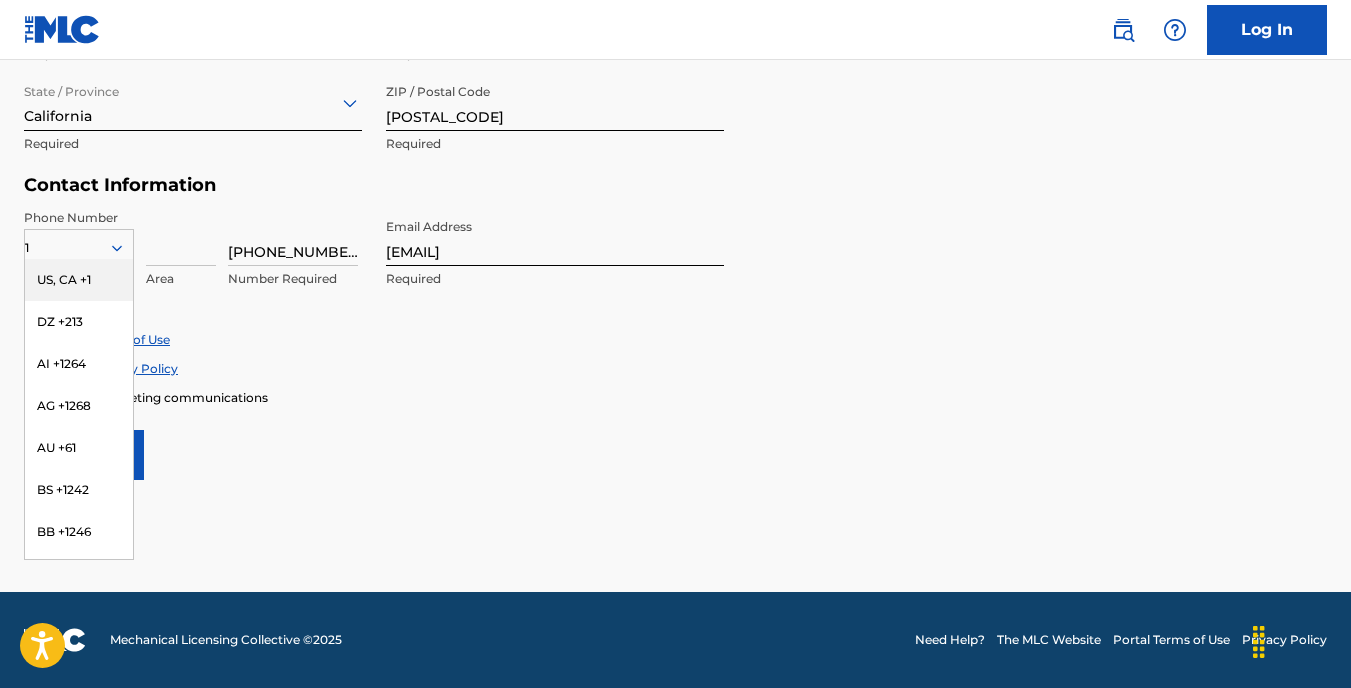 click on "US, CA +1" at bounding box center [79, 280] 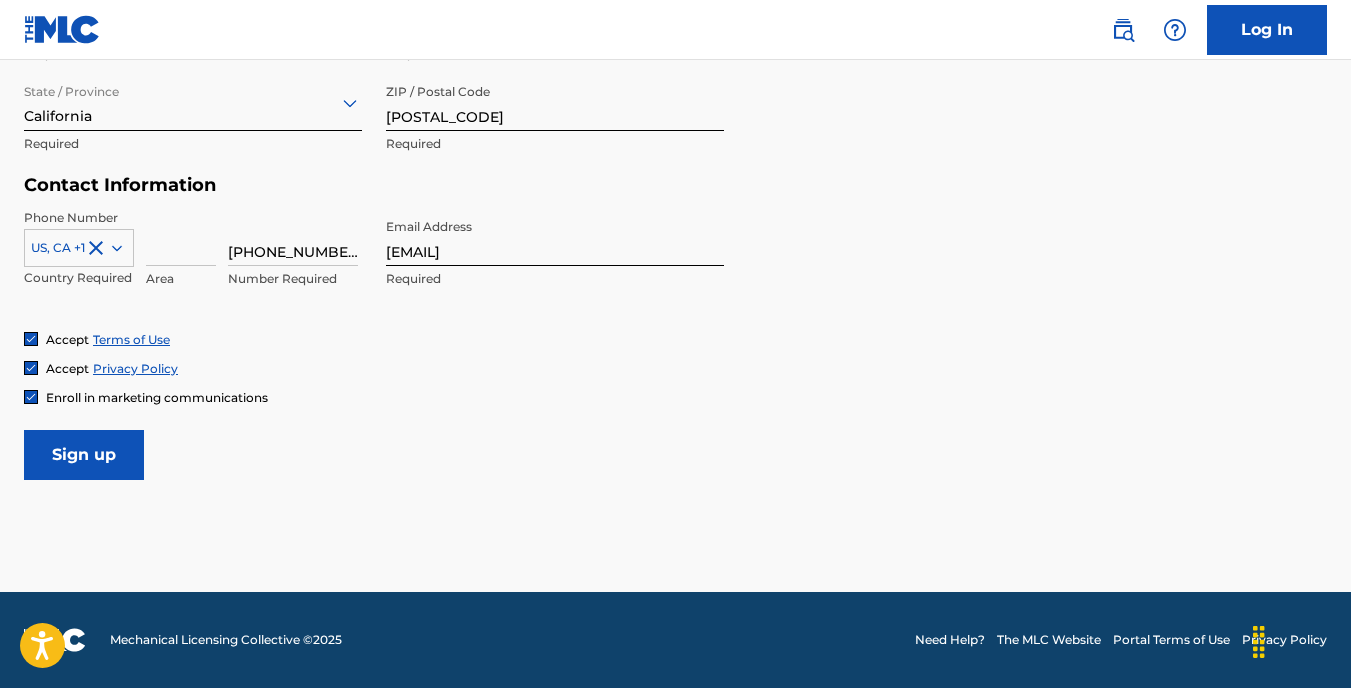 click at bounding box center (181, 237) 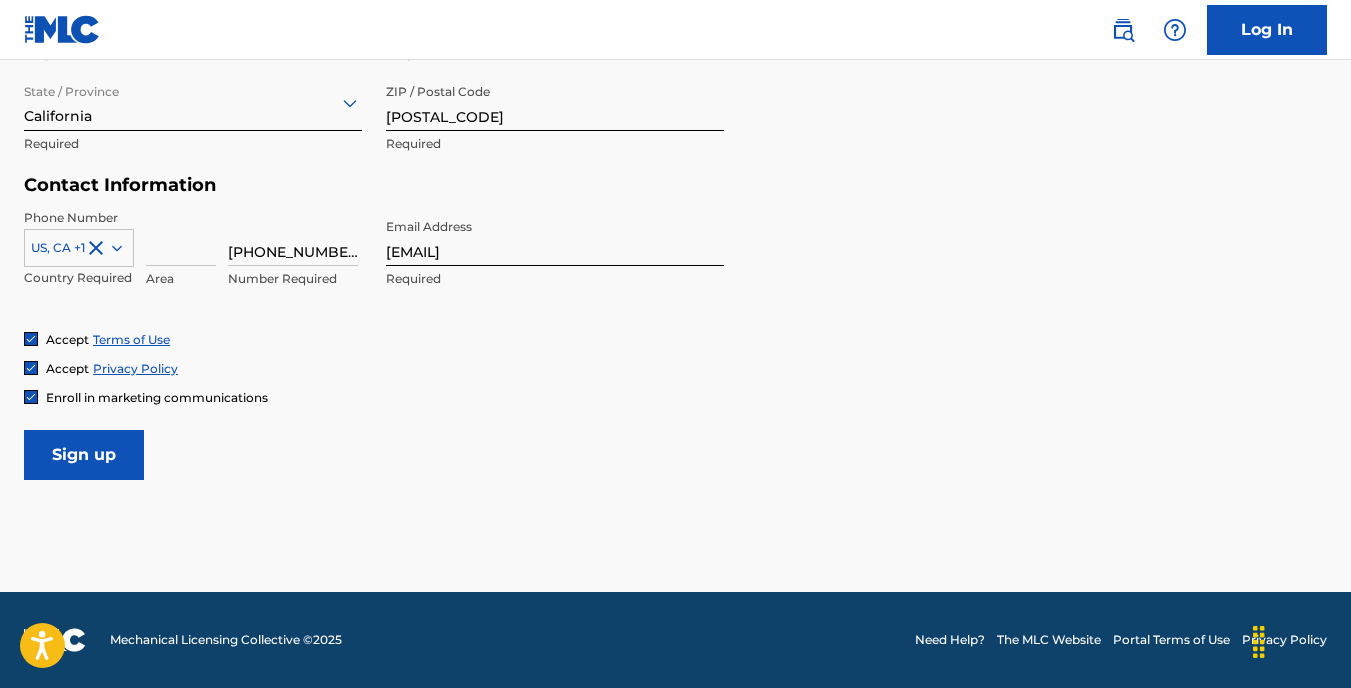 type on "619" 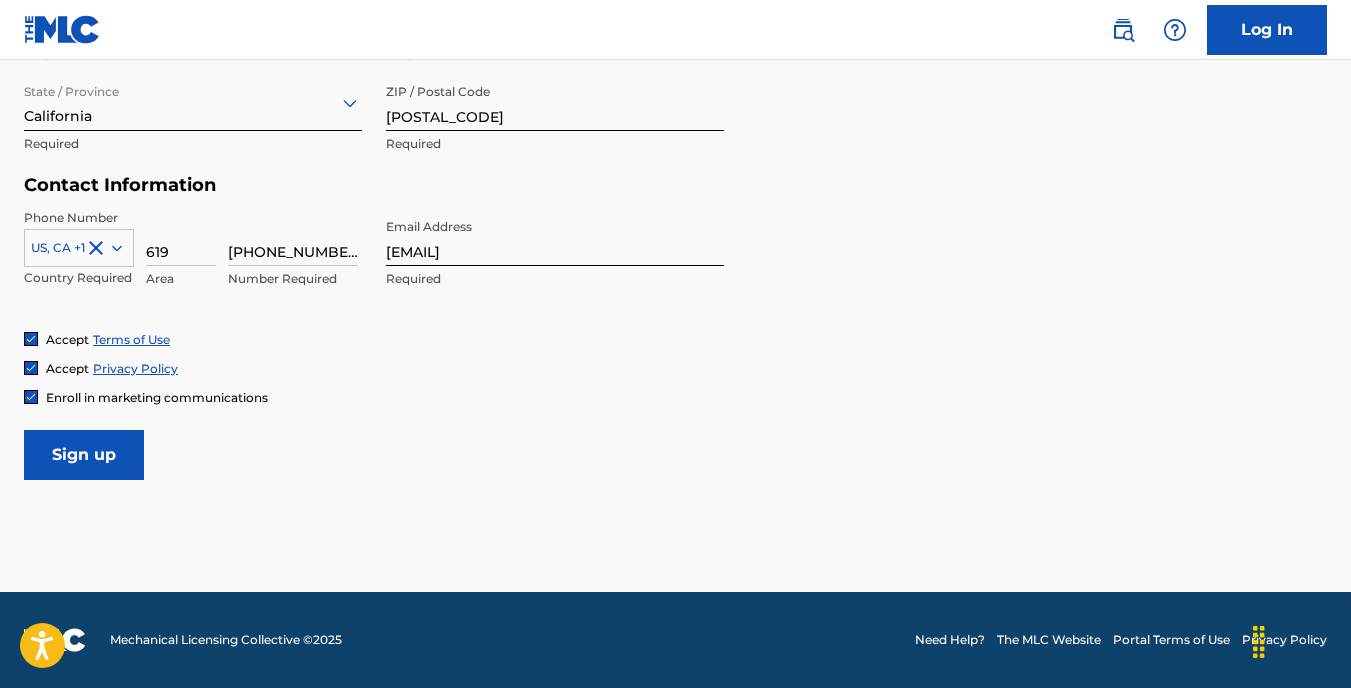 type on "United States" 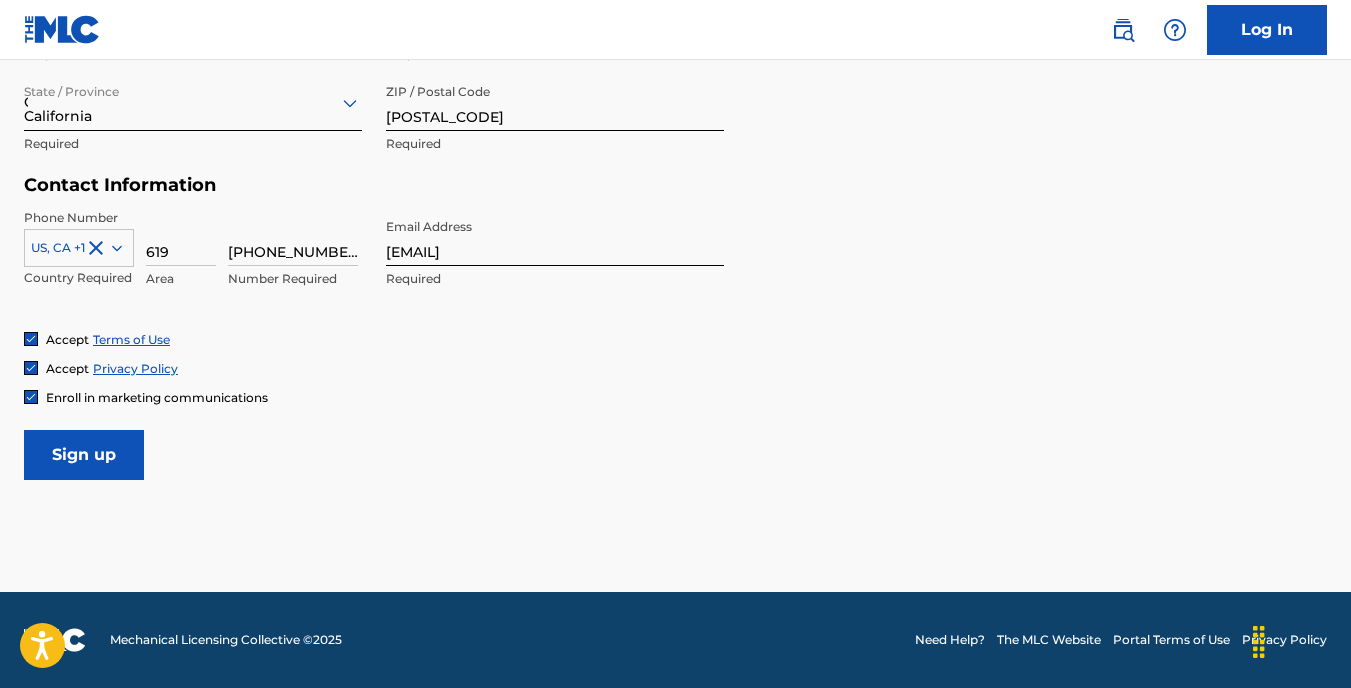 type on "1" 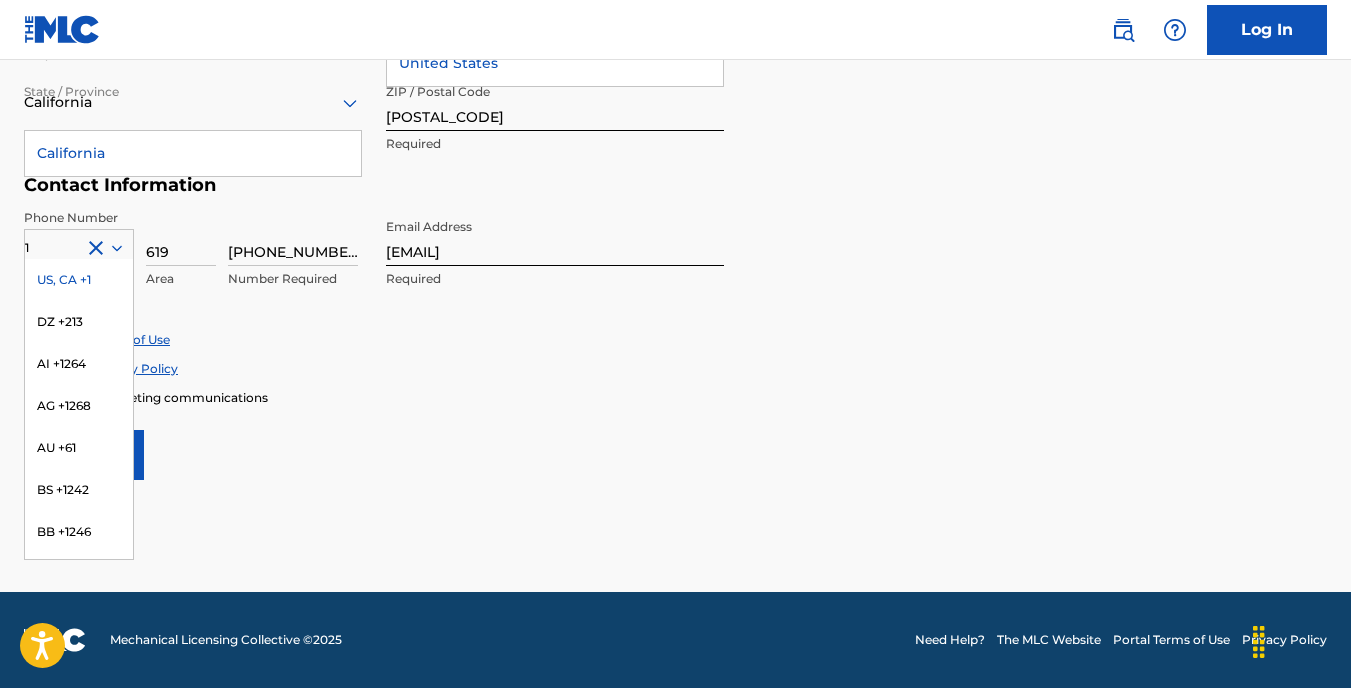 click on "User Information First Name [FIRST] Required Last Name [LAST] Required Date Of Birth [DATE] Required Personal Address i Street Address [NUMBER] Required Unit Number Optional City / Town [CITY] Required Country United States Required State / Province California Required ZIP / Postal Code [POSTAL_CODE] Required Contact Information Phone Number 1 US, CA +1DZ +213 AI +1264 AG +1268 AU +61 BS +1242 BB +1246 BZ +501 BM +1441 BO +591 KY +1345 DM +1767 DO +1809 ER +291 ET +251 GA +241 GD +1473 IN +91 JM +1876 JP +81 LV +371 LB +961 LR +231 LY +218 MG +261 FM +691 ME, RS +381 MS +1664 MA, EH +212 NL +31 PE +51 PT +351 KN +1869 LC +1758 VC +1784 SN +221 SK +421 CH +41 TT +1868 TN +216 TC +1649 AE +971 VG +1284 WF +681 Country Required [AREA_CODE] Area [PHONE_NUMBER] Number Required Email Address [EMAIL] Required Accept Terms of Use Accept Privacy Policy Enroll in marketing communications Sign up" at bounding box center (675, 36) 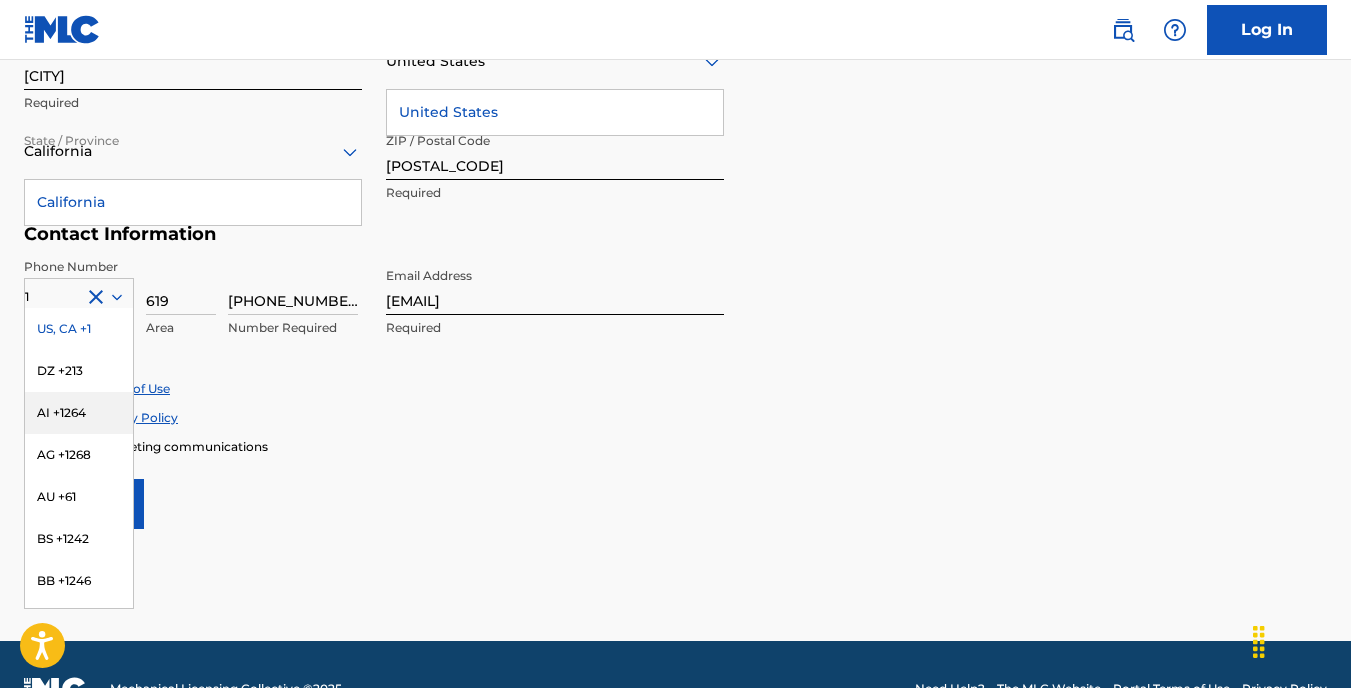 scroll, scrollTop: 876, scrollLeft: 0, axis: vertical 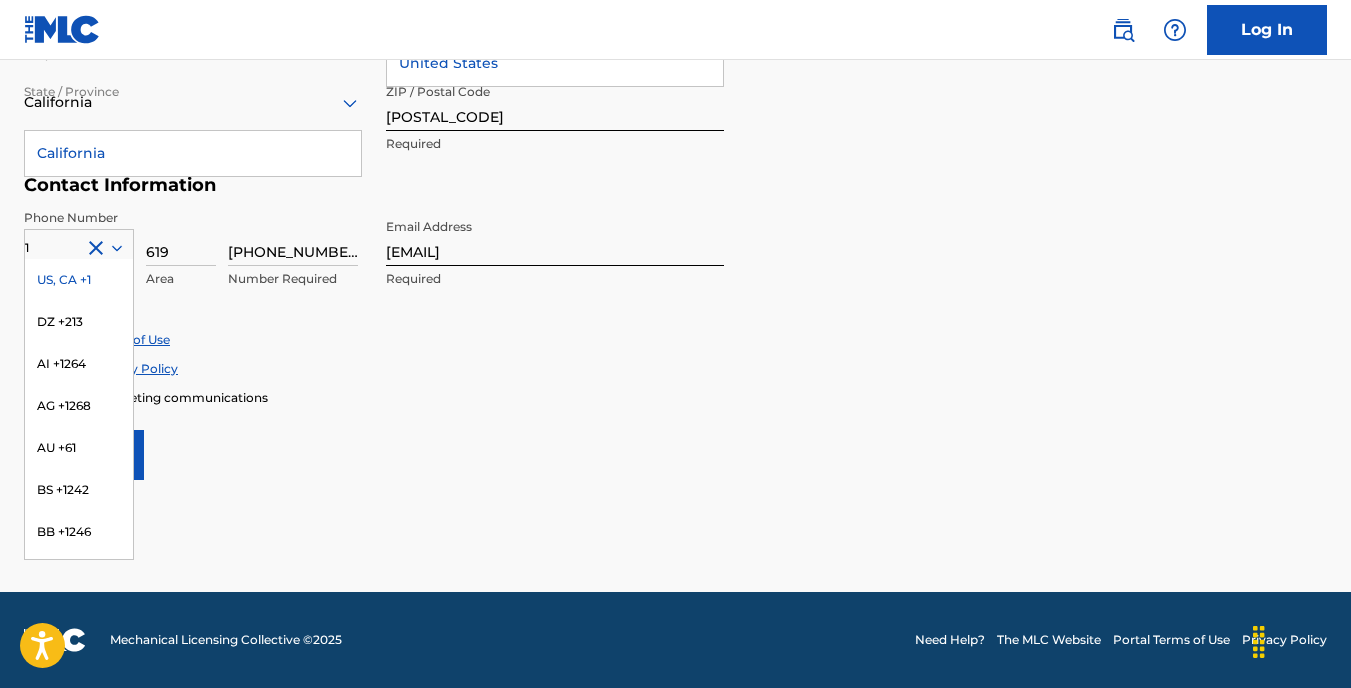 click on "US, CA +1" at bounding box center [79, 280] 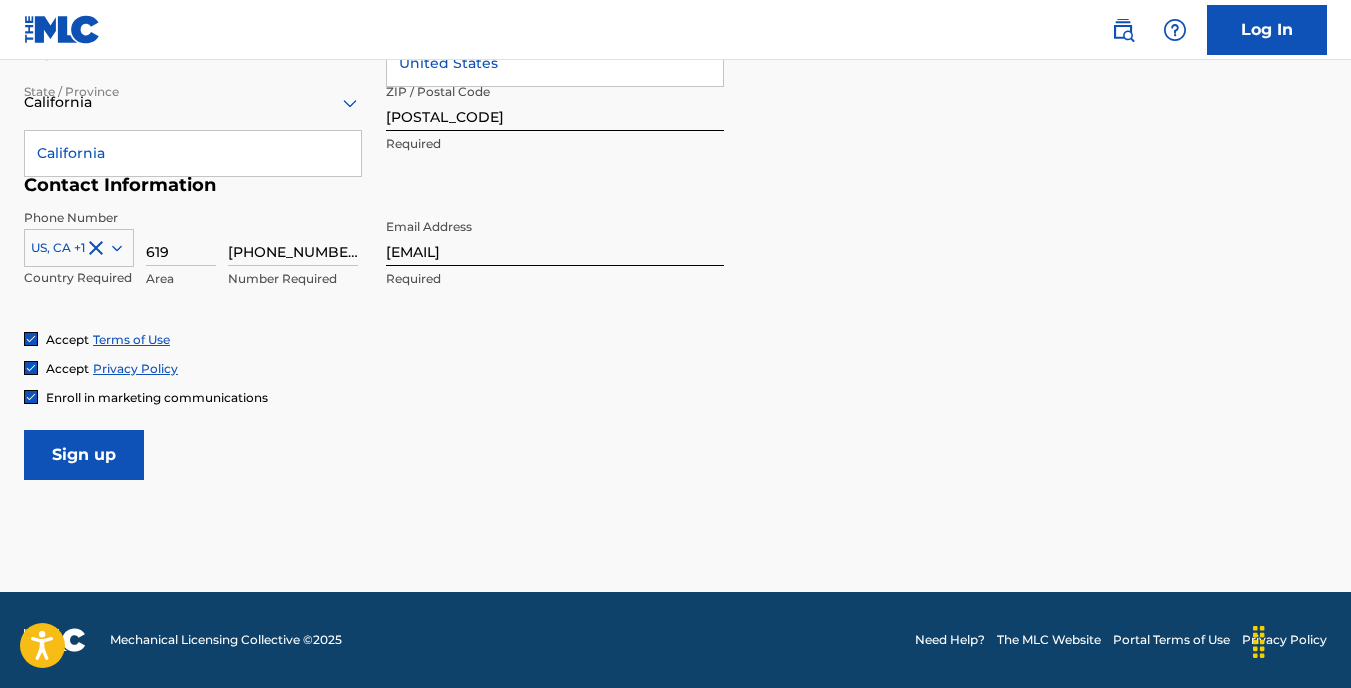 click on "User Information First Name [FIRST] Required Last Name [LAST] Required Date Of Birth [DATE] Required Personal Address i Street Address [NUMBER] Required Unit Number Optional City / Town [CITY] Required Country United States United States Required State / Province California California Required ZIP / Postal Code [POSTAL_CODE] Required Contact Information Phone Number option US, CA +1, selected. US, CA +1 Country Required [AREA_CODE] Area [PHONE_NUMBER] Number Required Email Address [EMAIL] Required Accept Terms of Use Accept Privacy Policy Enroll in marketing communications Sign up" at bounding box center (675, 36) 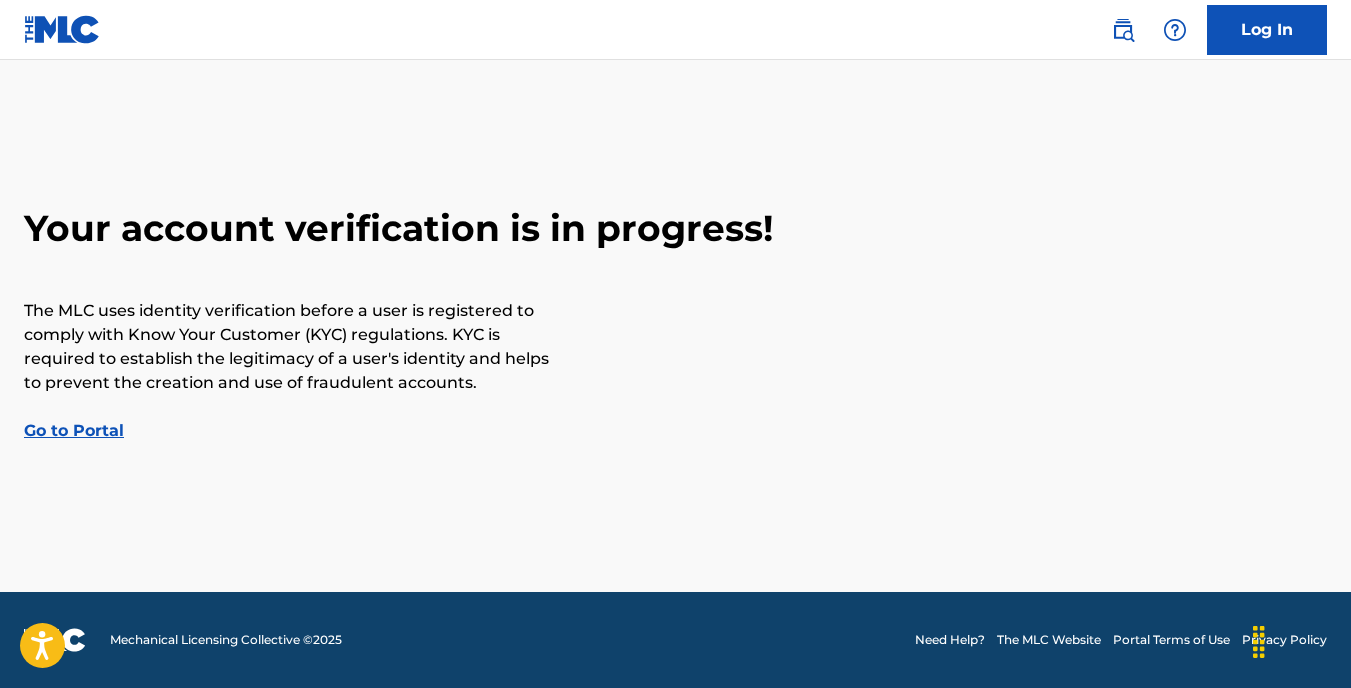 scroll, scrollTop: 0, scrollLeft: 0, axis: both 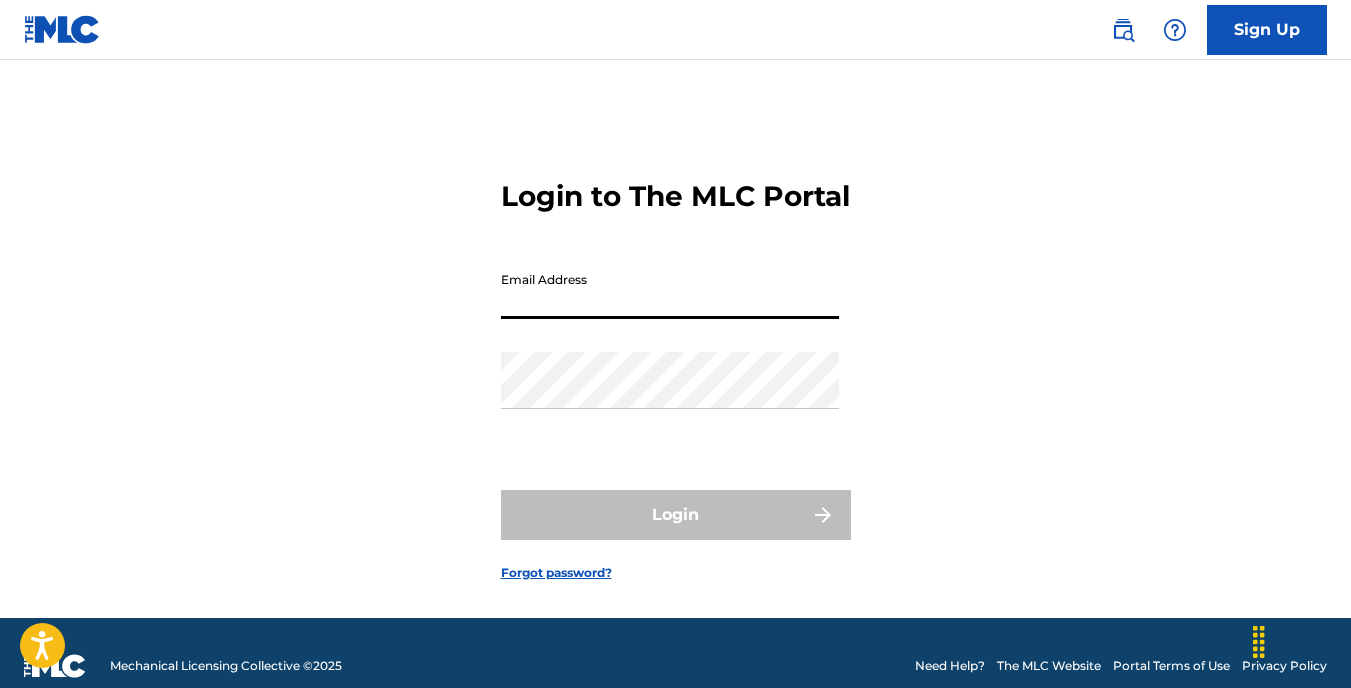 click on "Email Address" at bounding box center [670, 290] 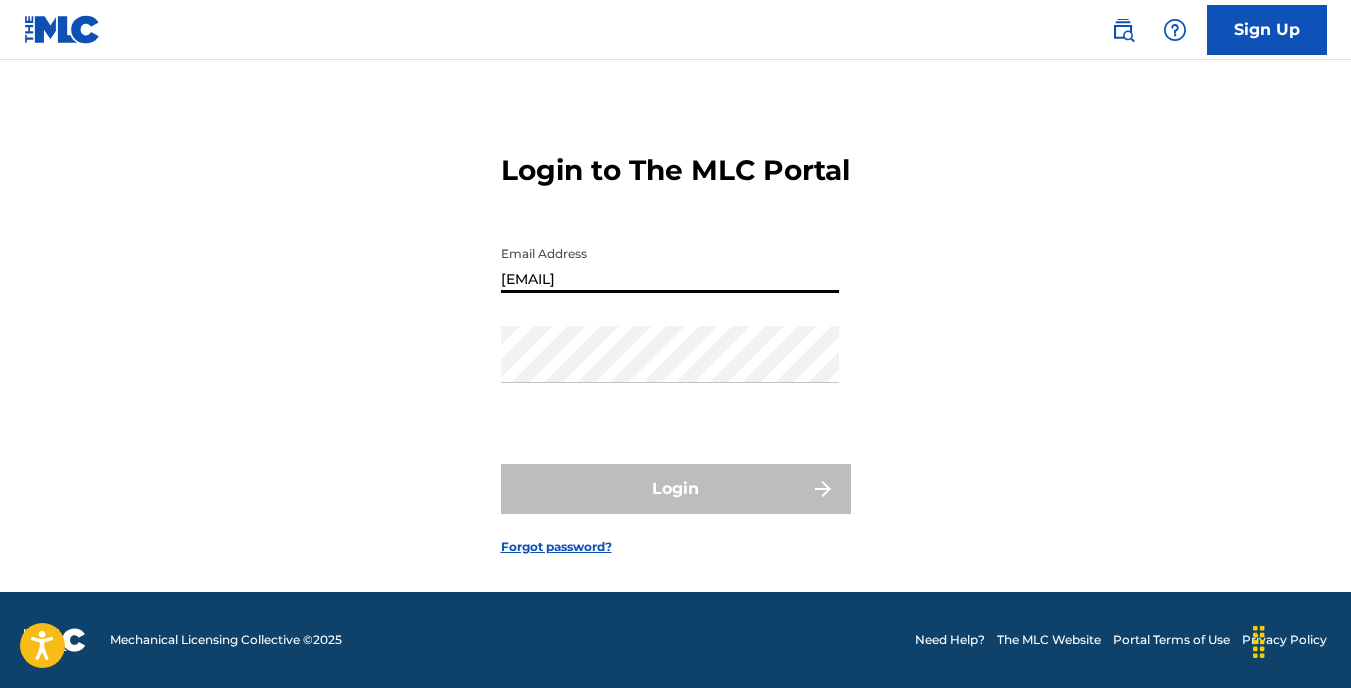 scroll, scrollTop: 0, scrollLeft: 0, axis: both 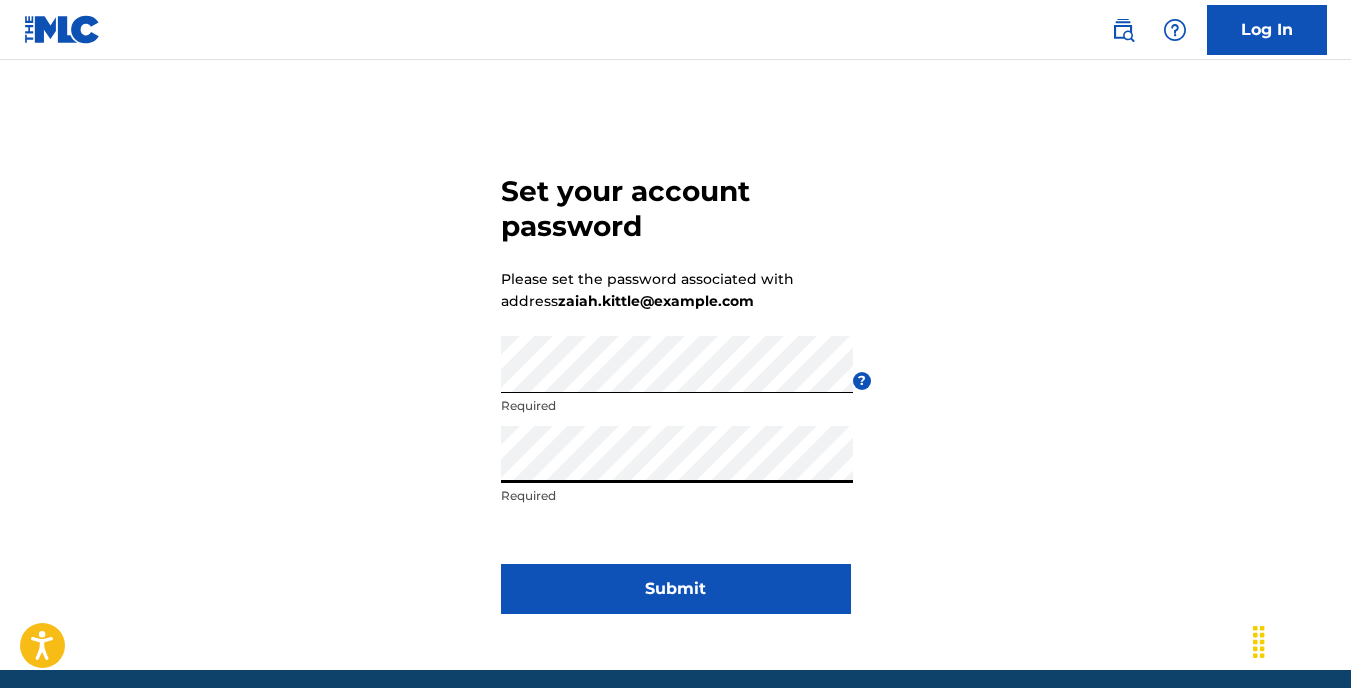 click on "Submit" at bounding box center (676, 589) 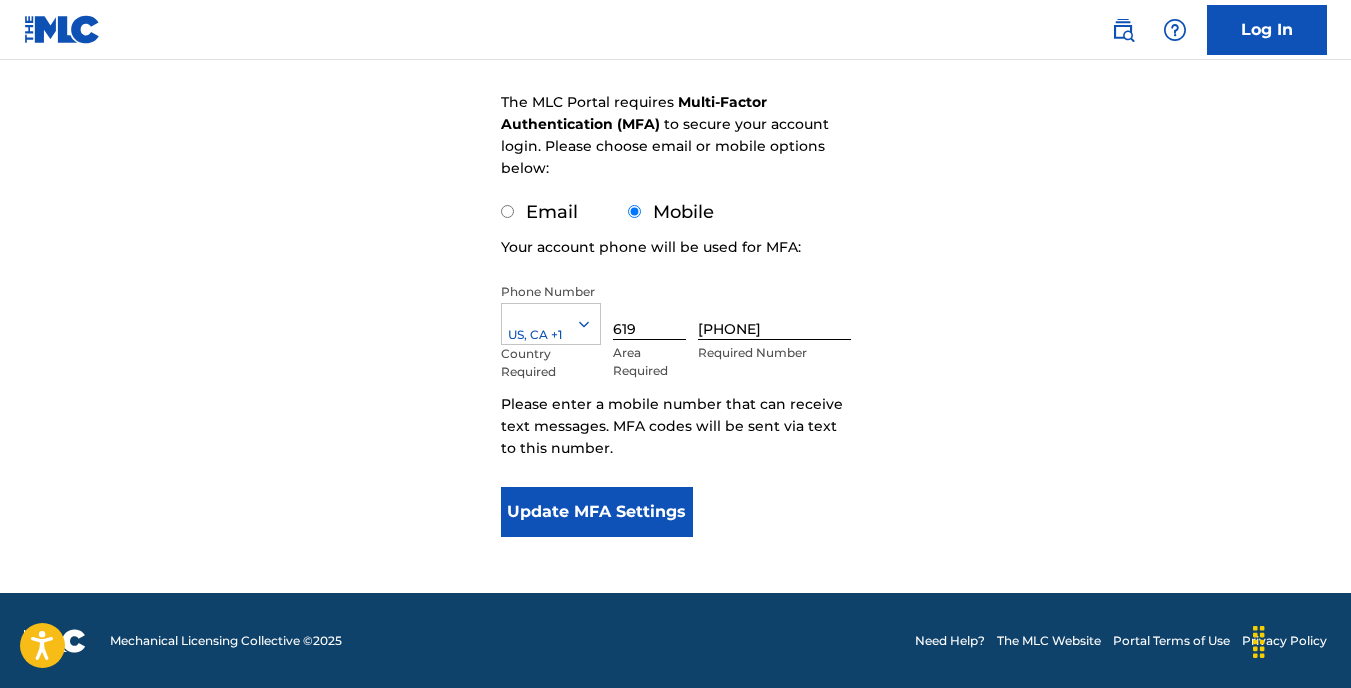 scroll, scrollTop: 274, scrollLeft: 0, axis: vertical 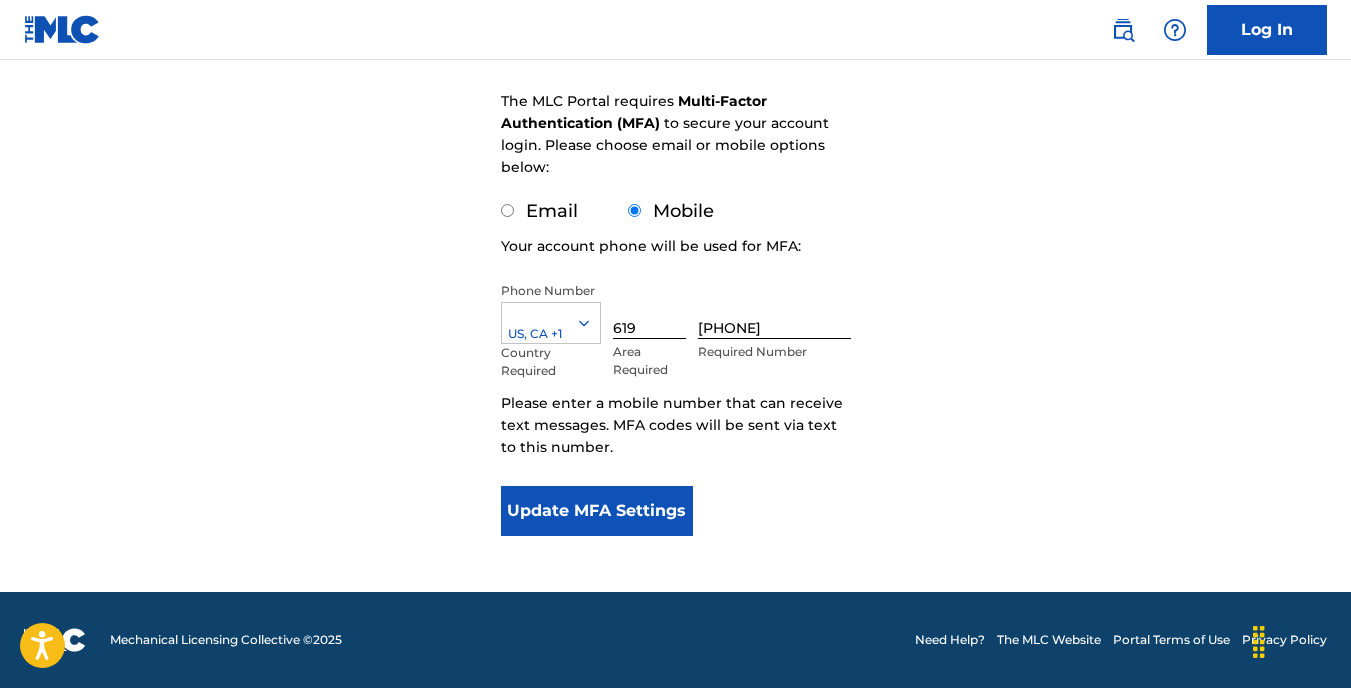 click on "Email" at bounding box center (507, 210) 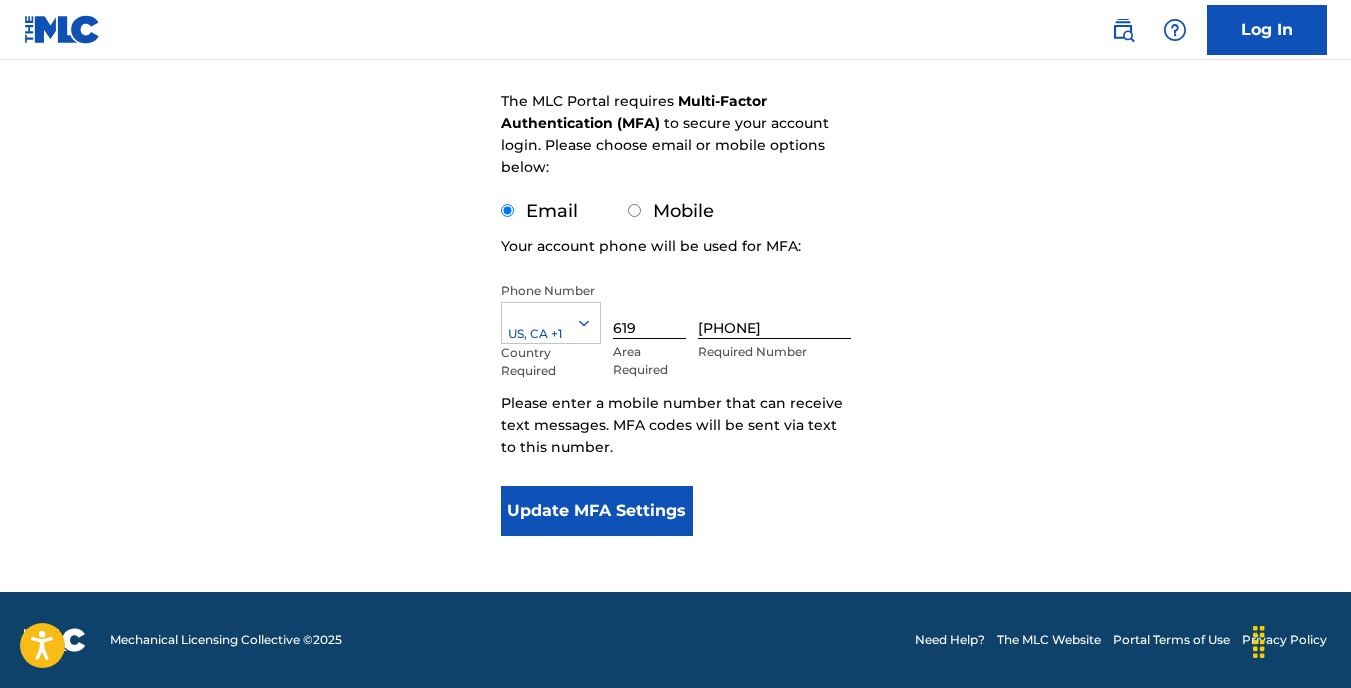 scroll, scrollTop: 95, scrollLeft: 0, axis: vertical 